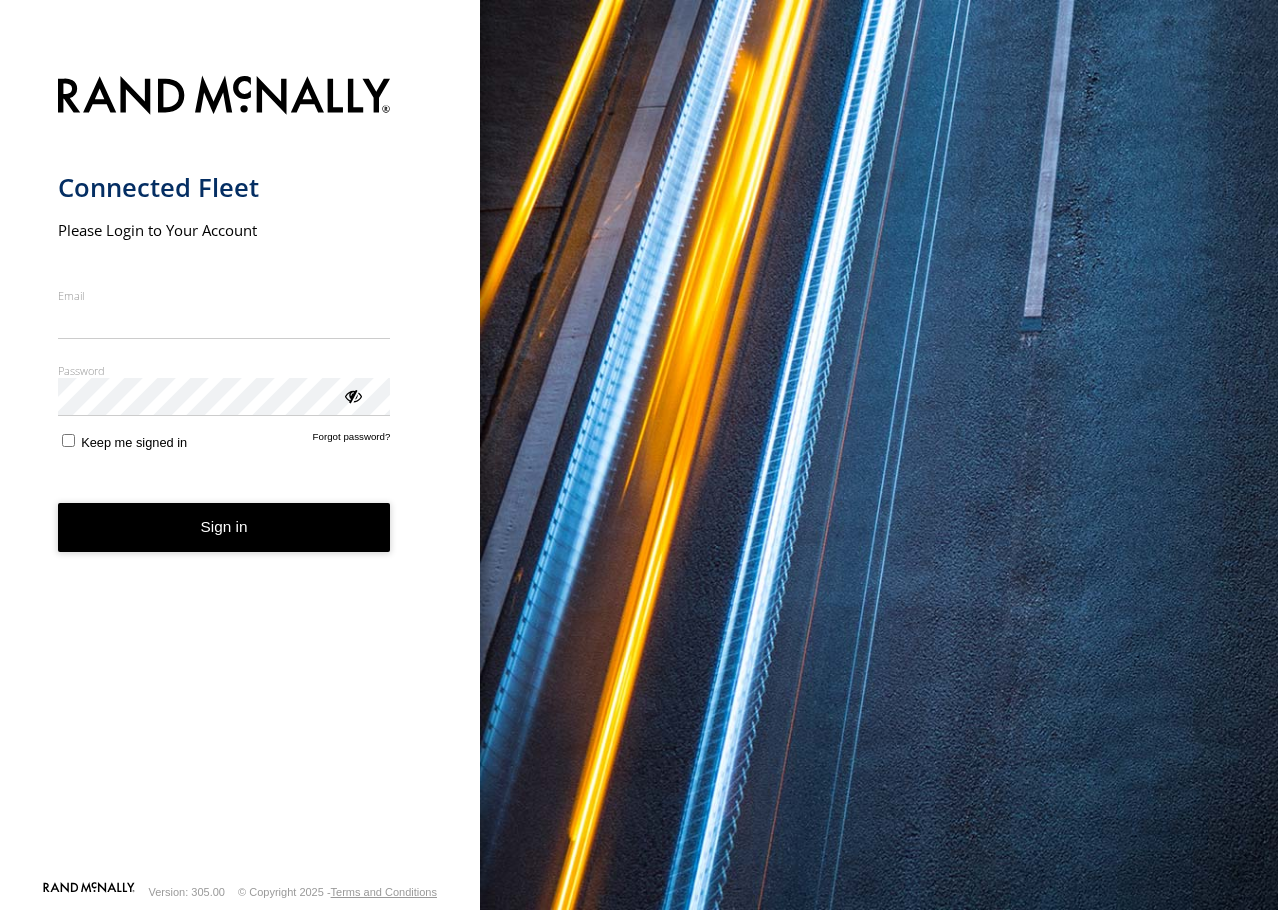 scroll, scrollTop: 0, scrollLeft: 0, axis: both 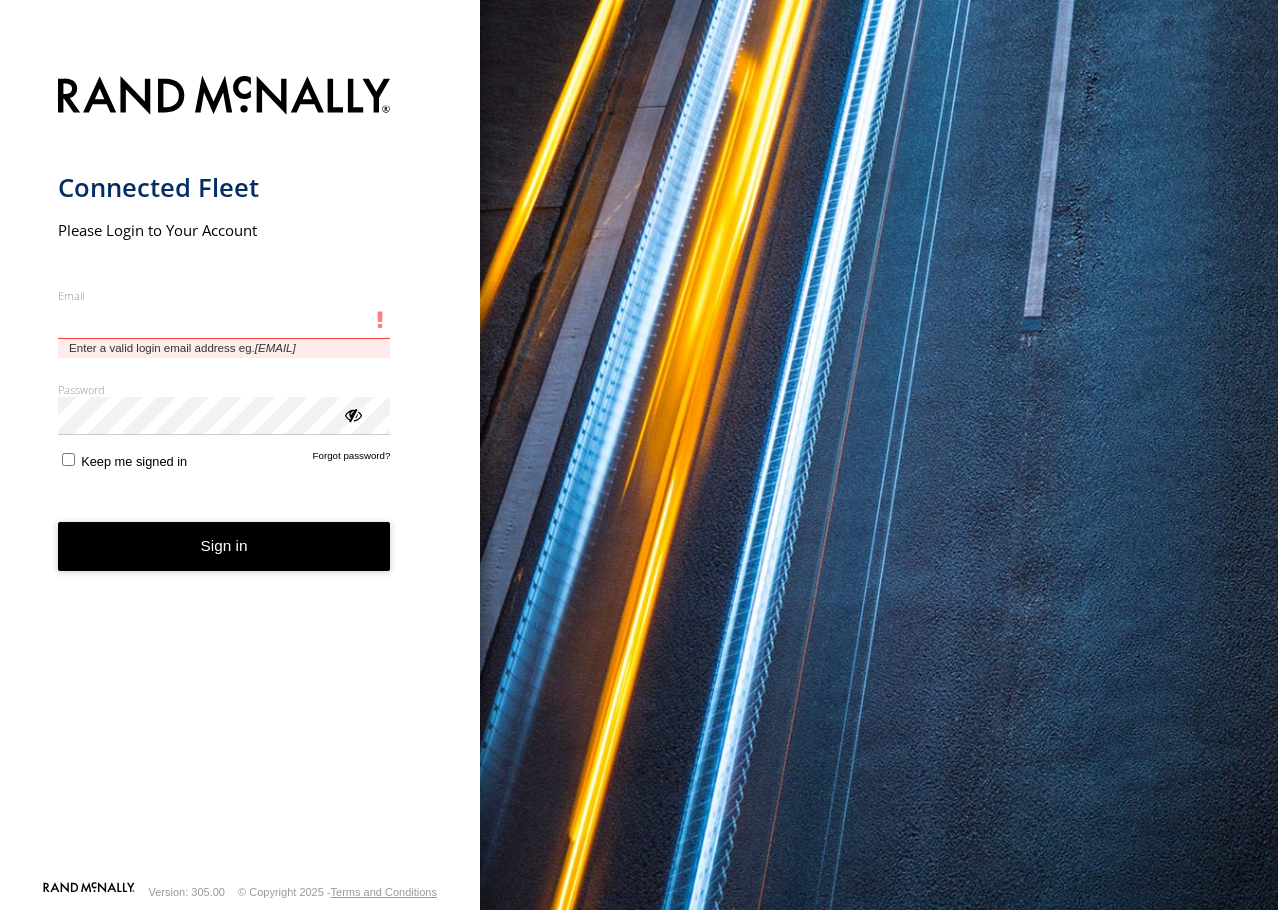 click on "Email" at bounding box center [224, 321] 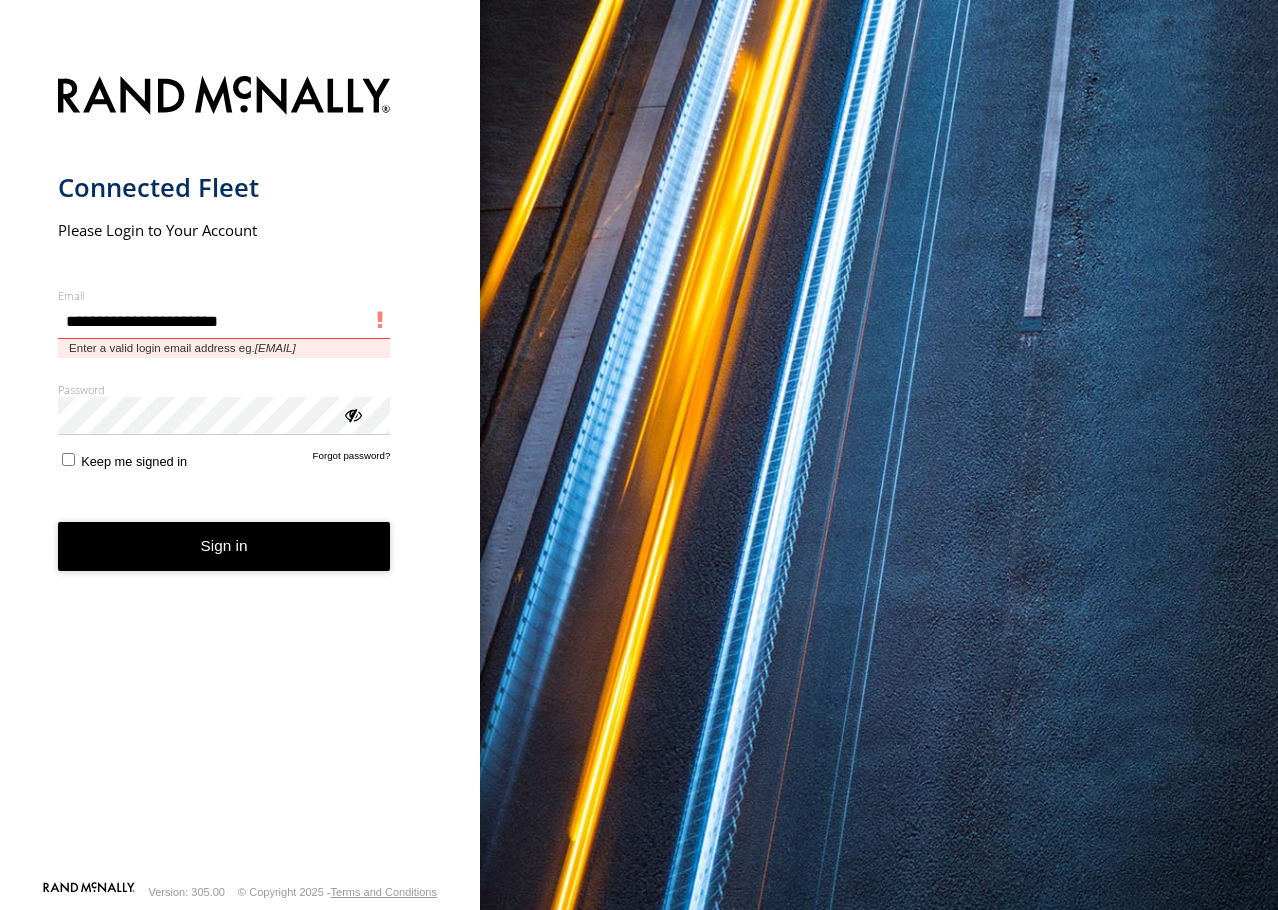 type on "**********" 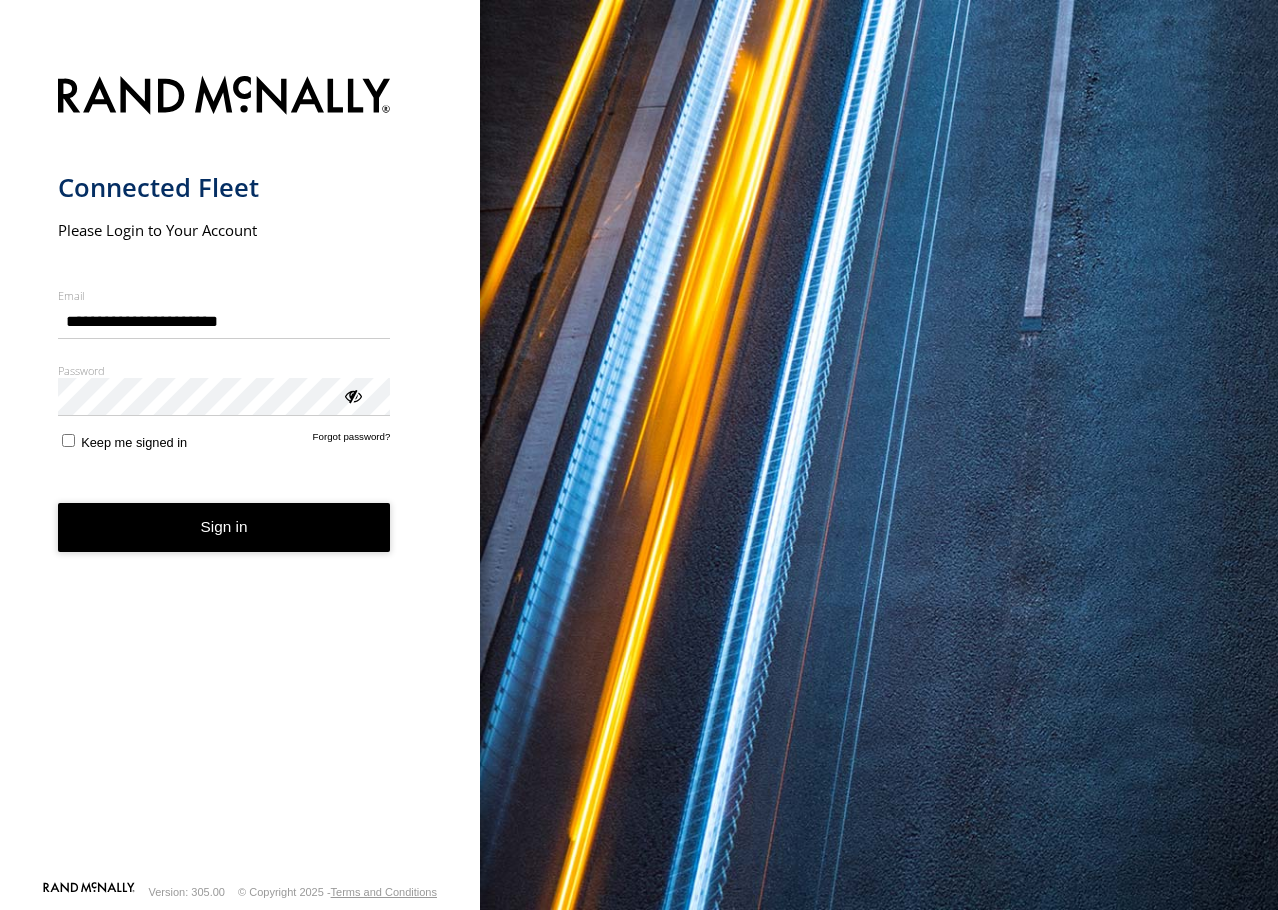 click on "Sign in" at bounding box center [224, 527] 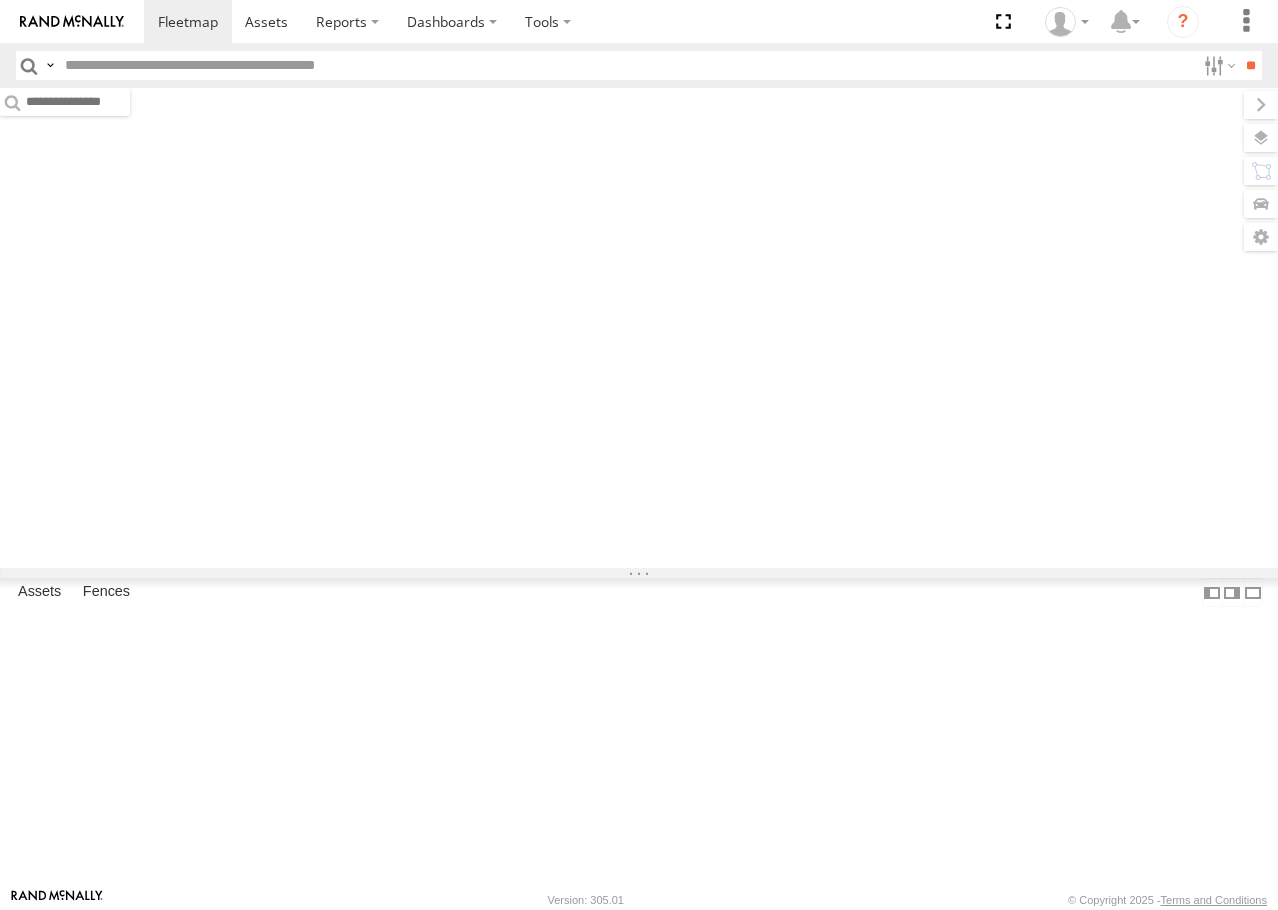 scroll, scrollTop: 0, scrollLeft: 0, axis: both 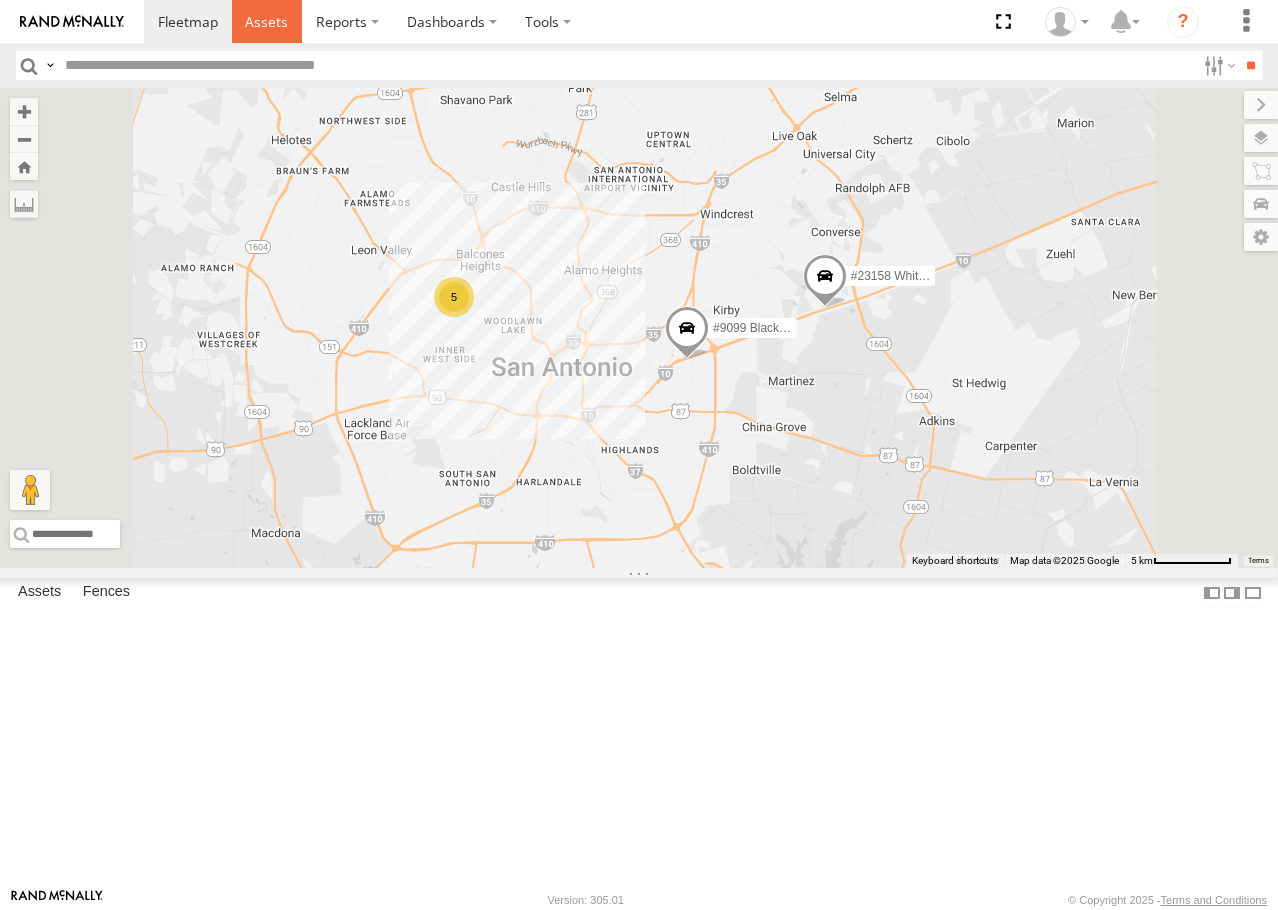 click at bounding box center (266, 21) 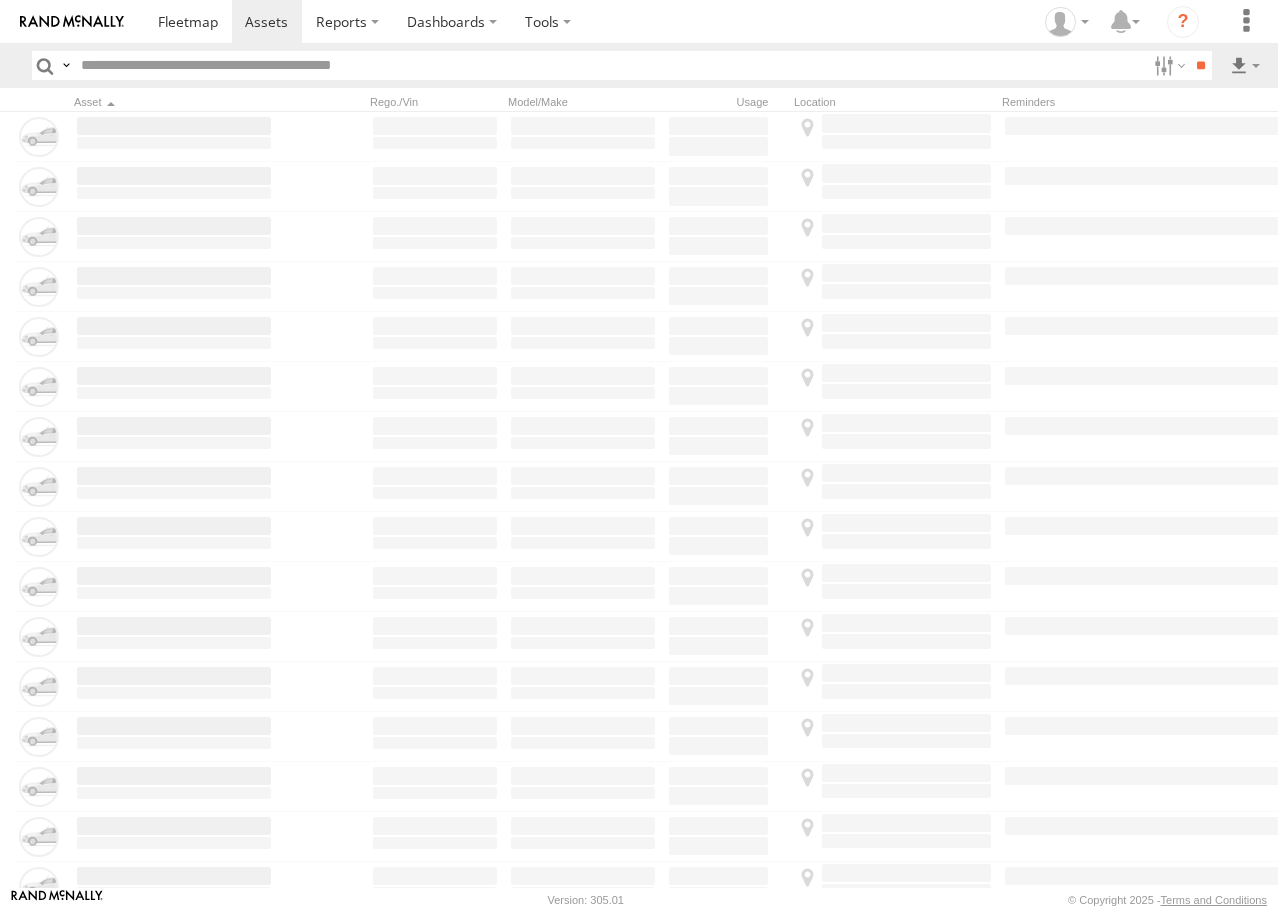 scroll, scrollTop: 0, scrollLeft: 0, axis: both 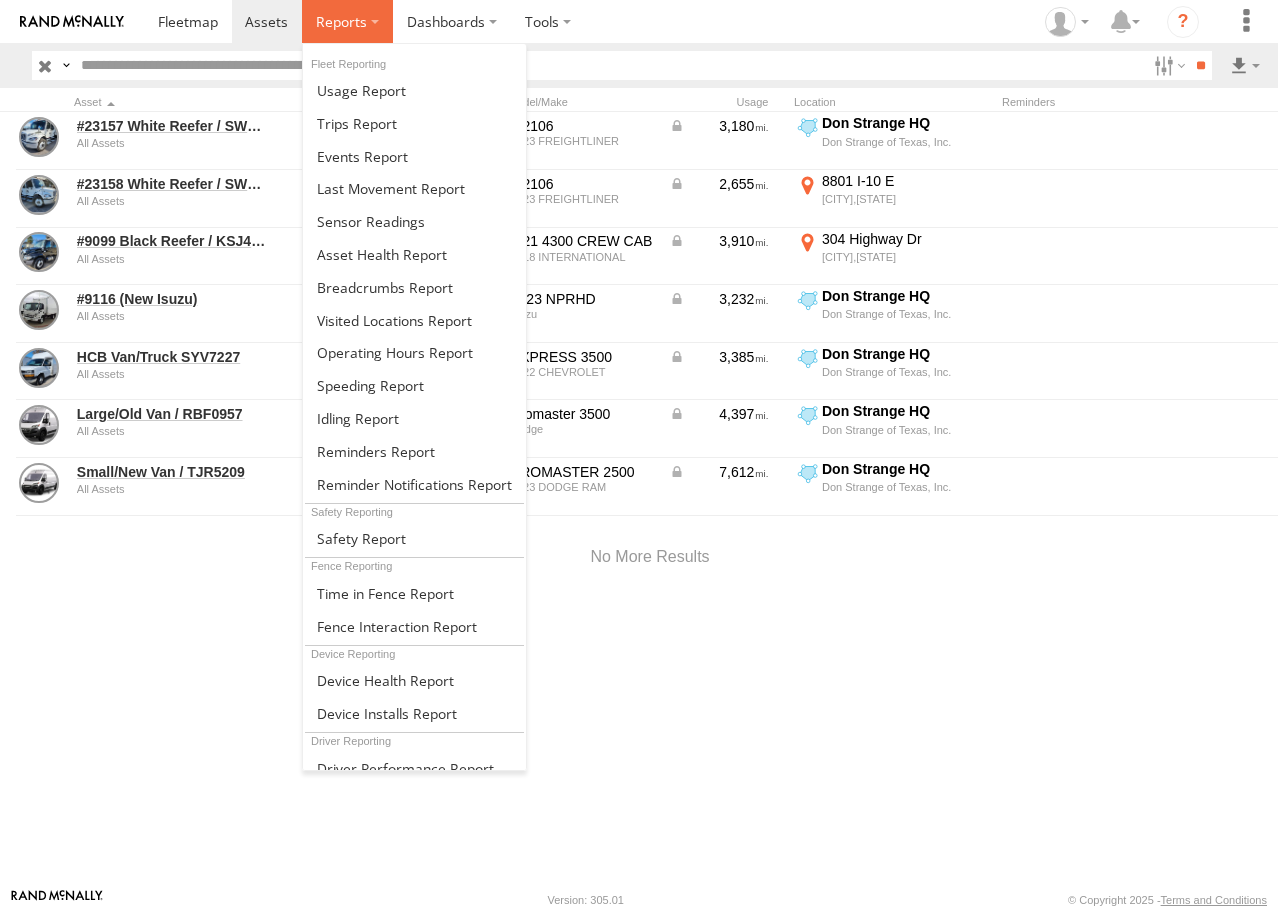 click at bounding box center (341, 21) 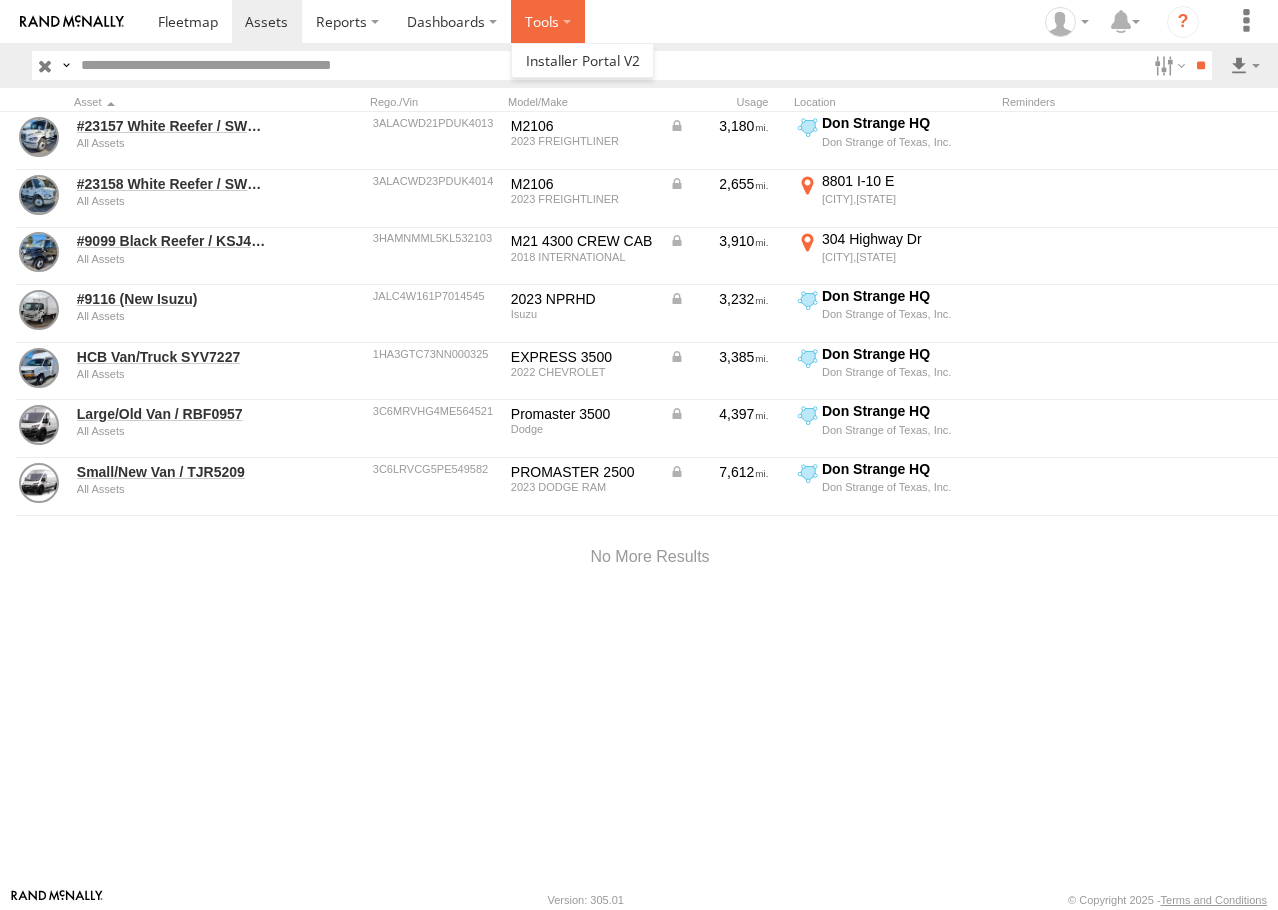 click at bounding box center (548, 21) 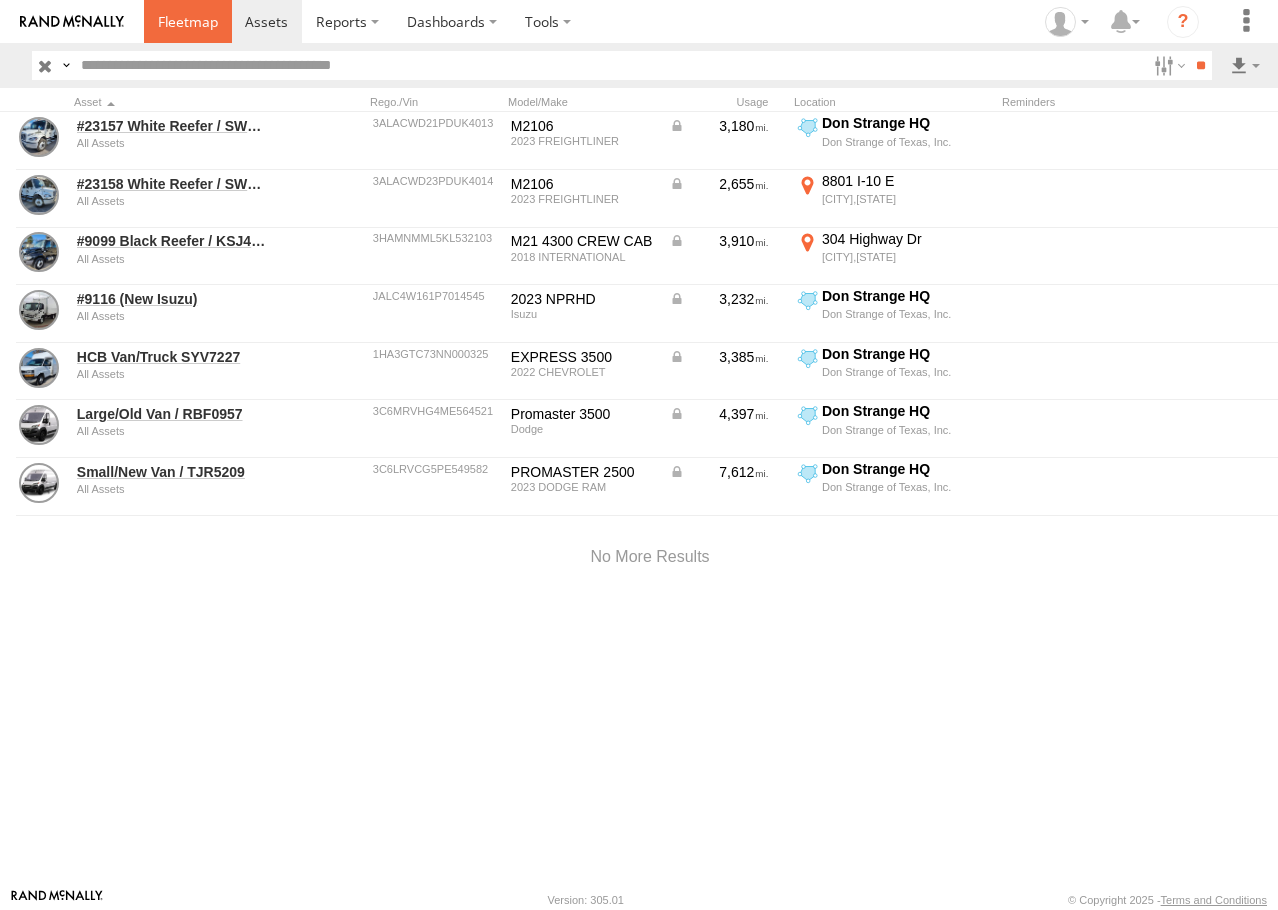 click at bounding box center (188, 21) 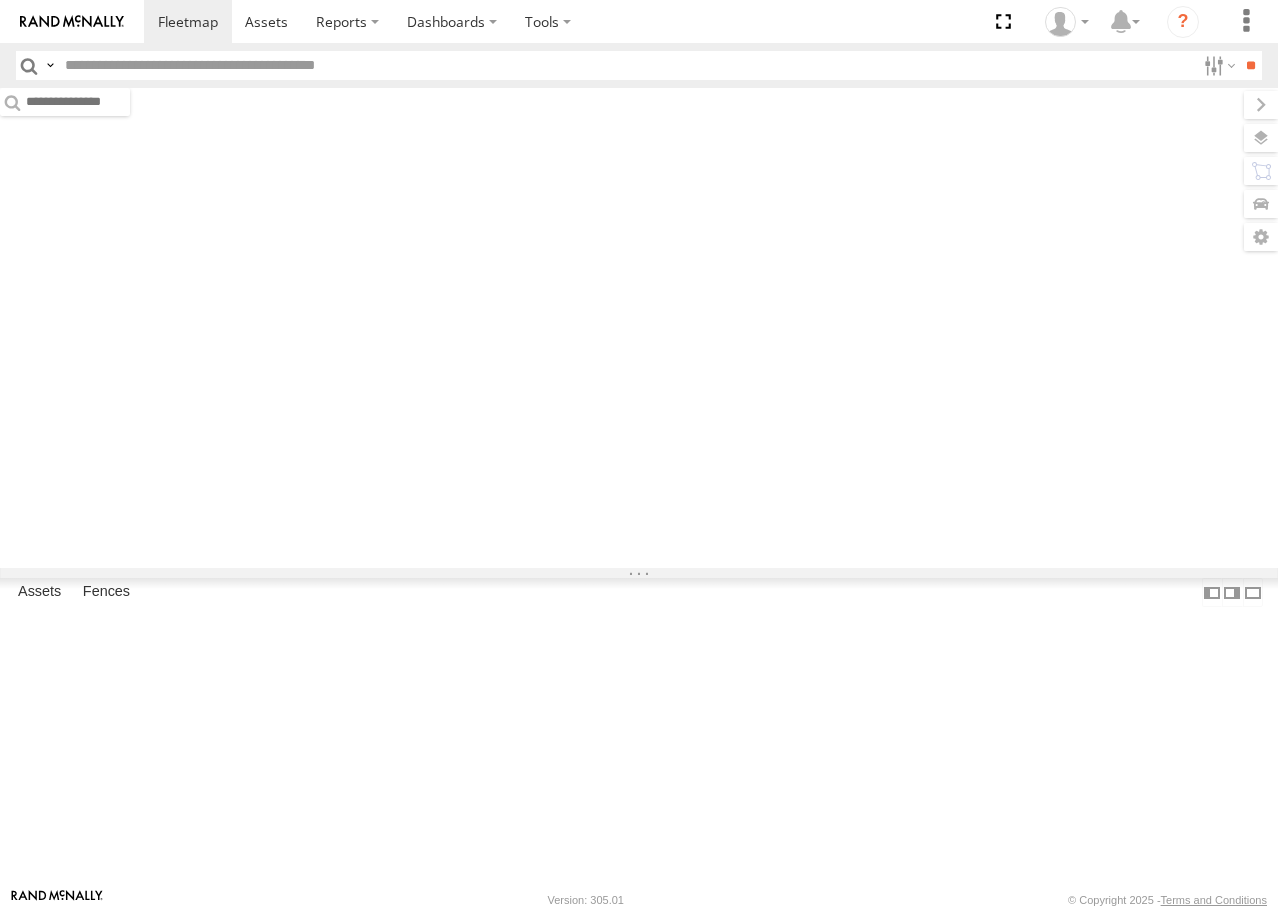 scroll, scrollTop: 0, scrollLeft: 0, axis: both 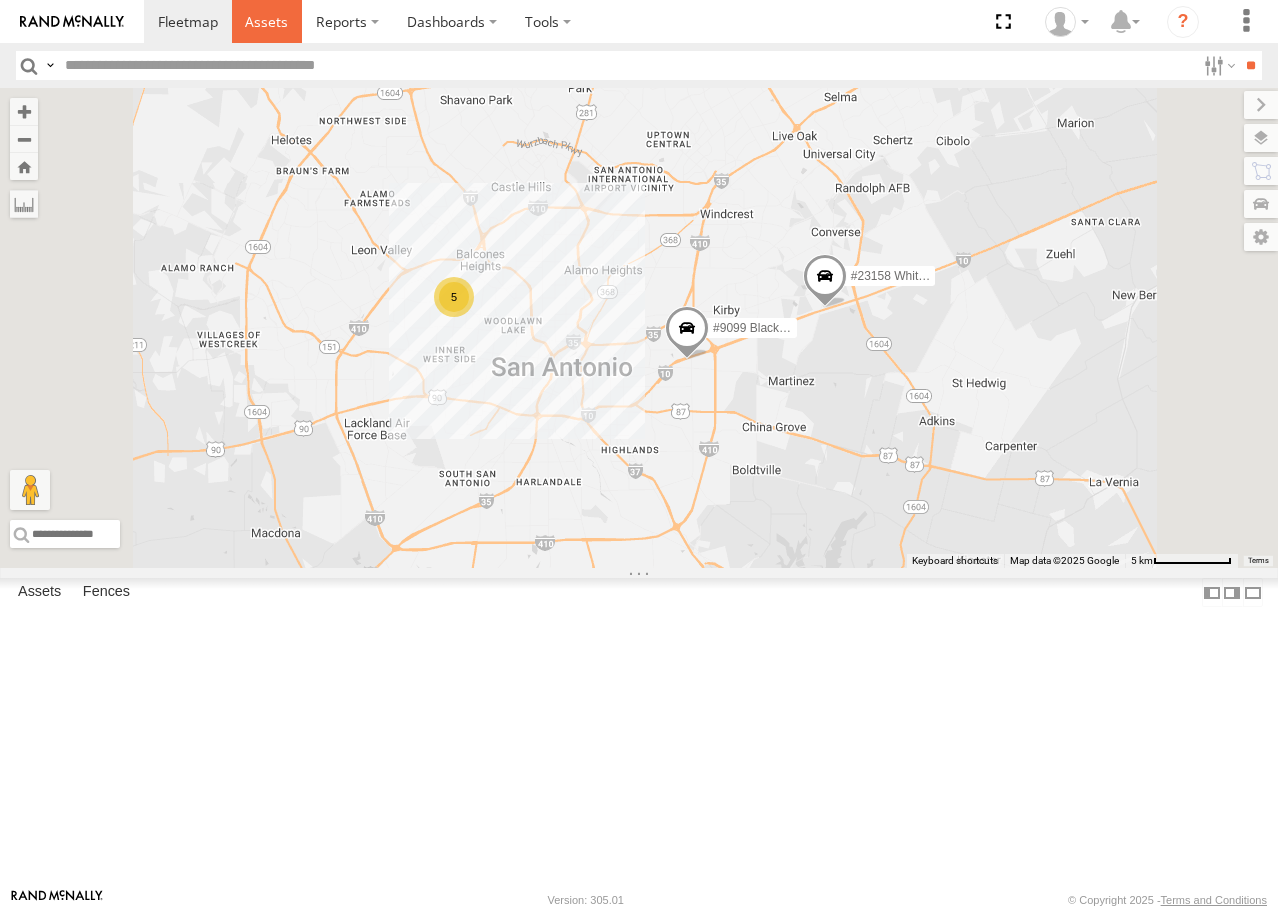 click at bounding box center [266, 21] 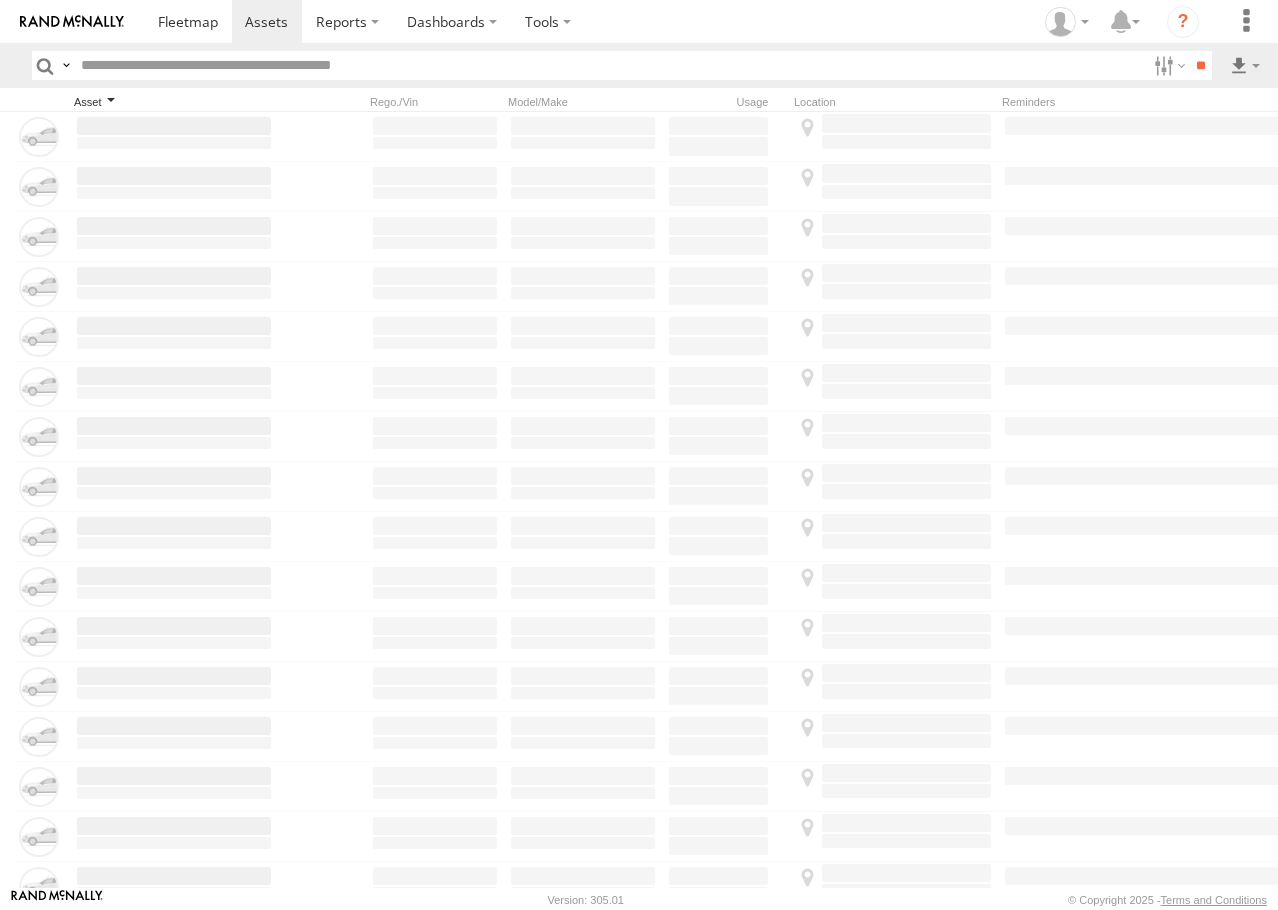 scroll, scrollTop: 0, scrollLeft: 0, axis: both 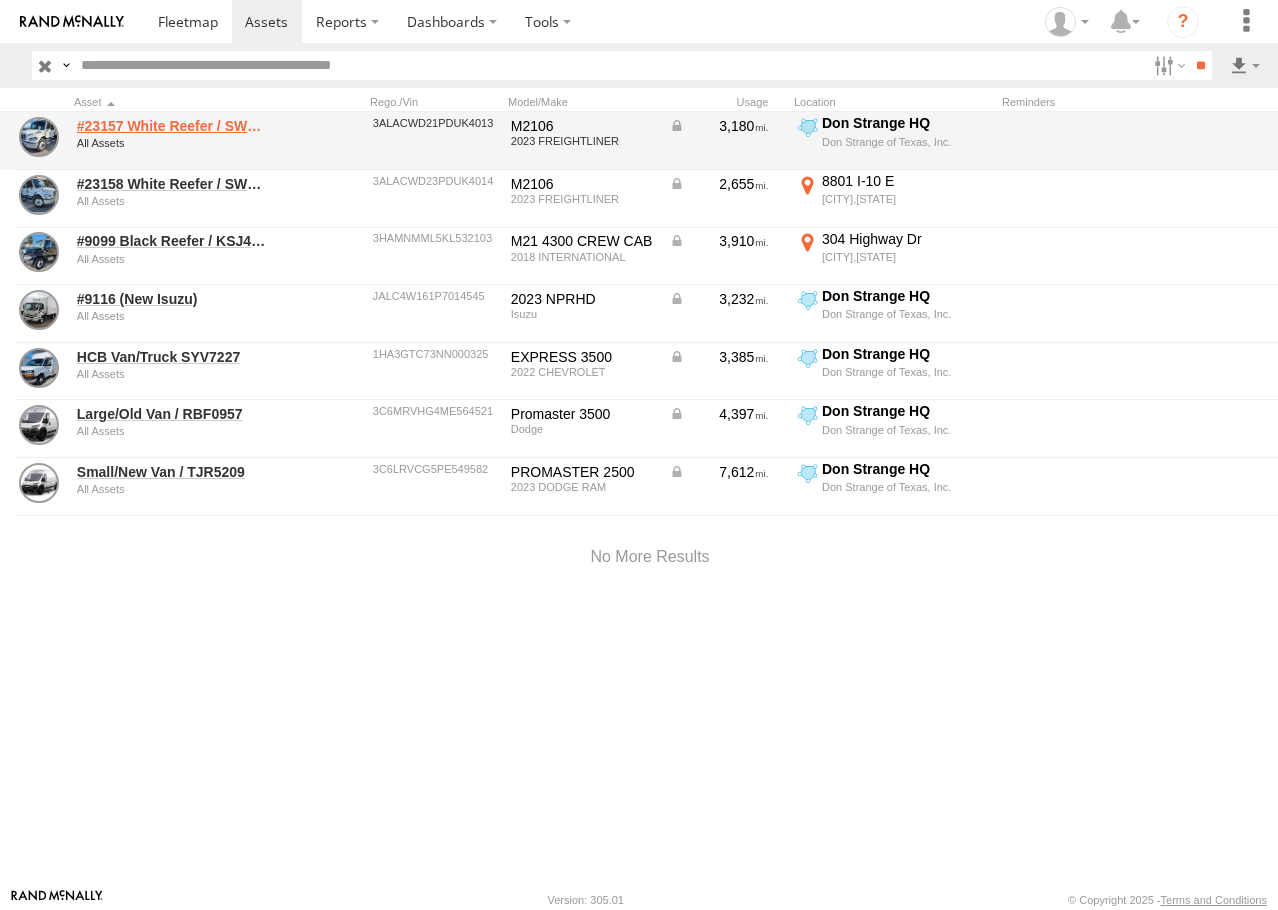 click on "#23157 White Reefer / SWK3269" at bounding box center (174, 126) 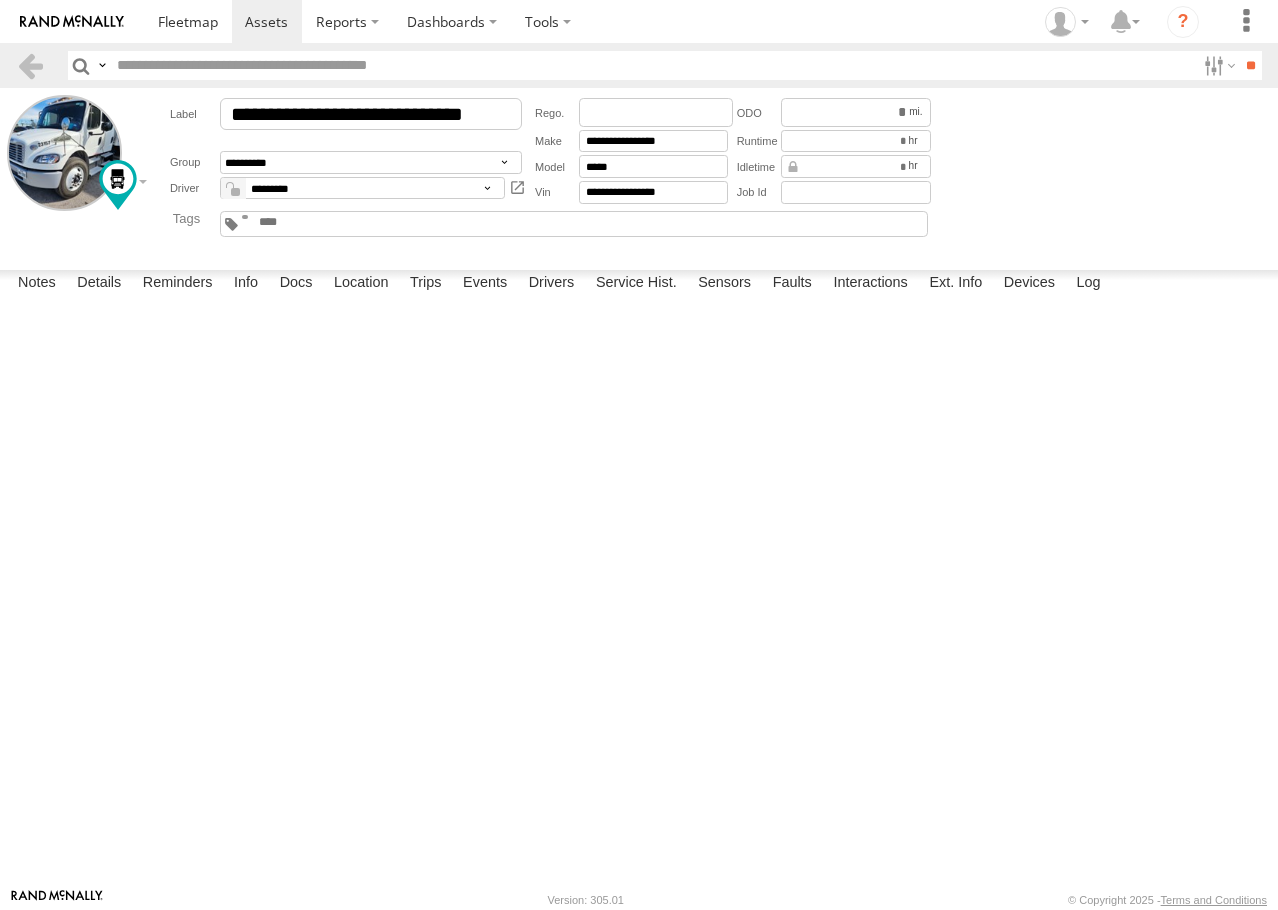 scroll, scrollTop: 0, scrollLeft: 0, axis: both 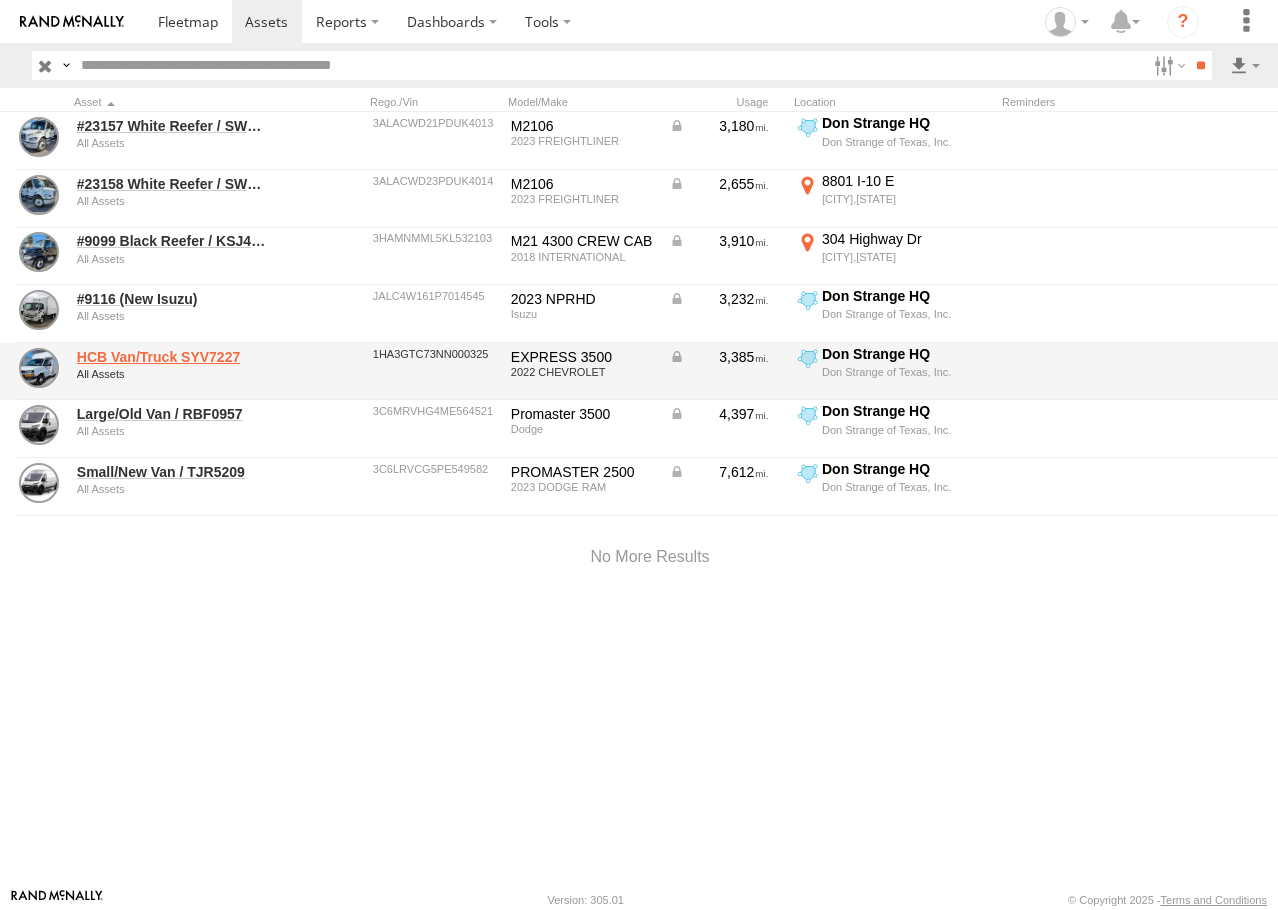 click on "HCB Van/Truck SYV7227" at bounding box center (174, 357) 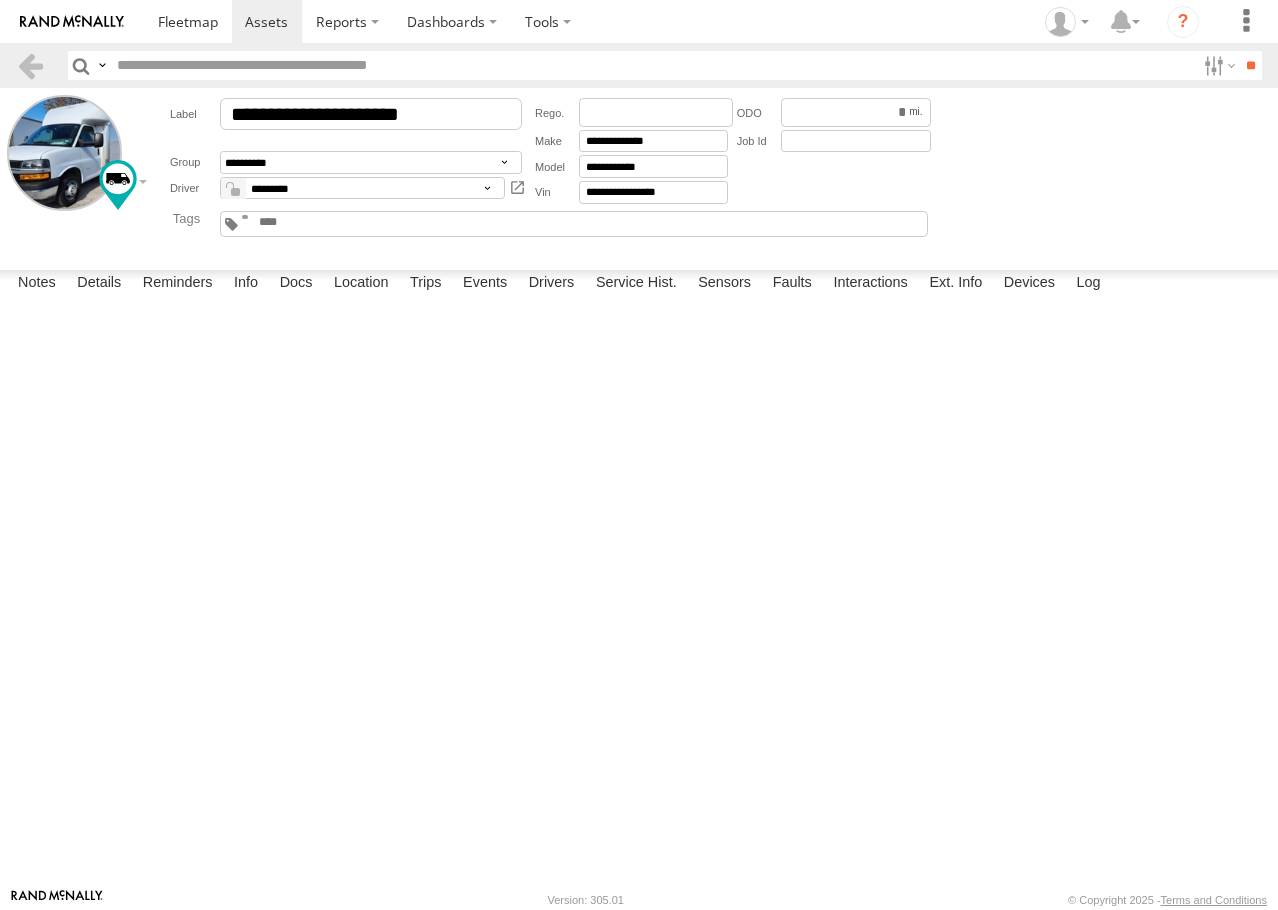 scroll, scrollTop: 0, scrollLeft: 0, axis: both 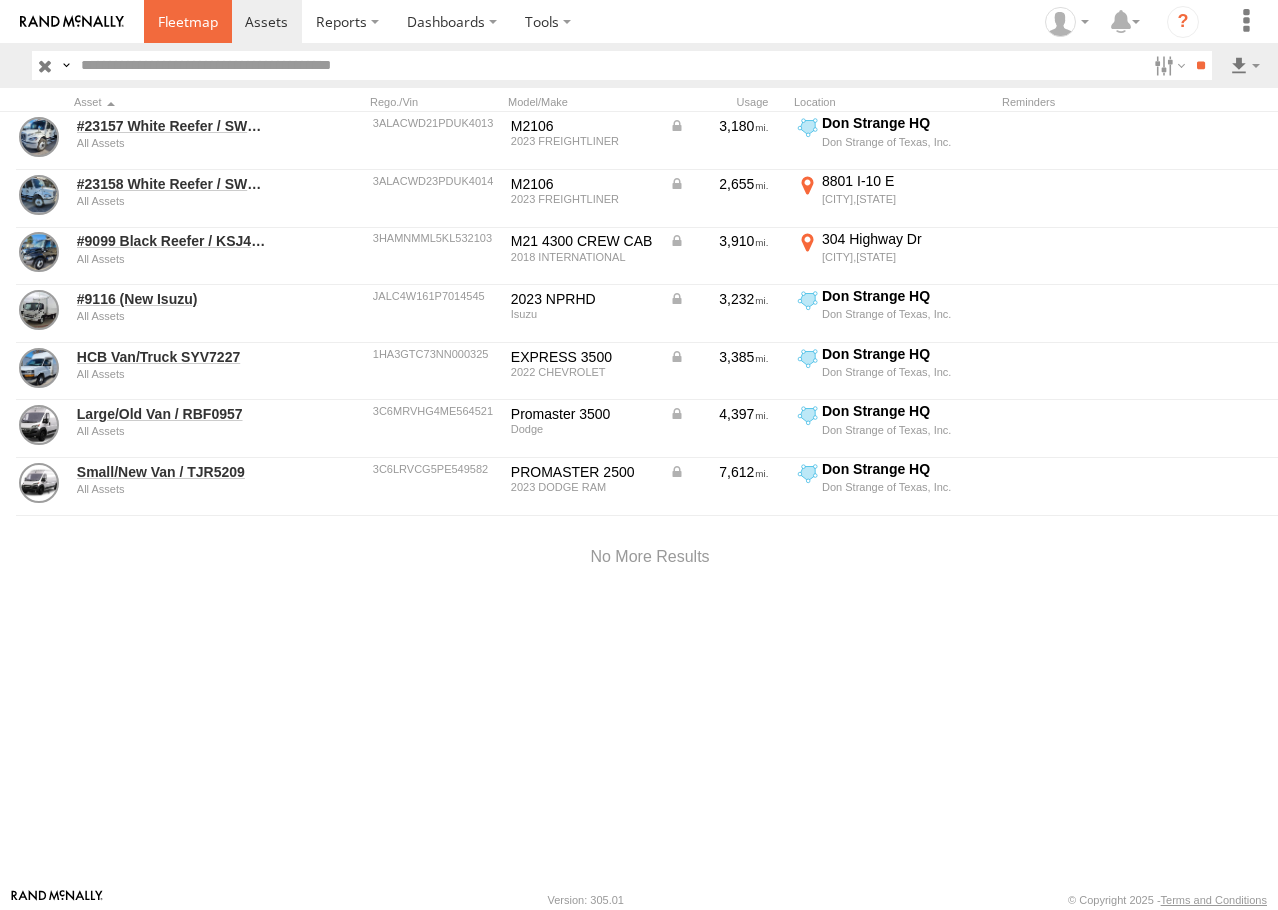 click at bounding box center (188, 21) 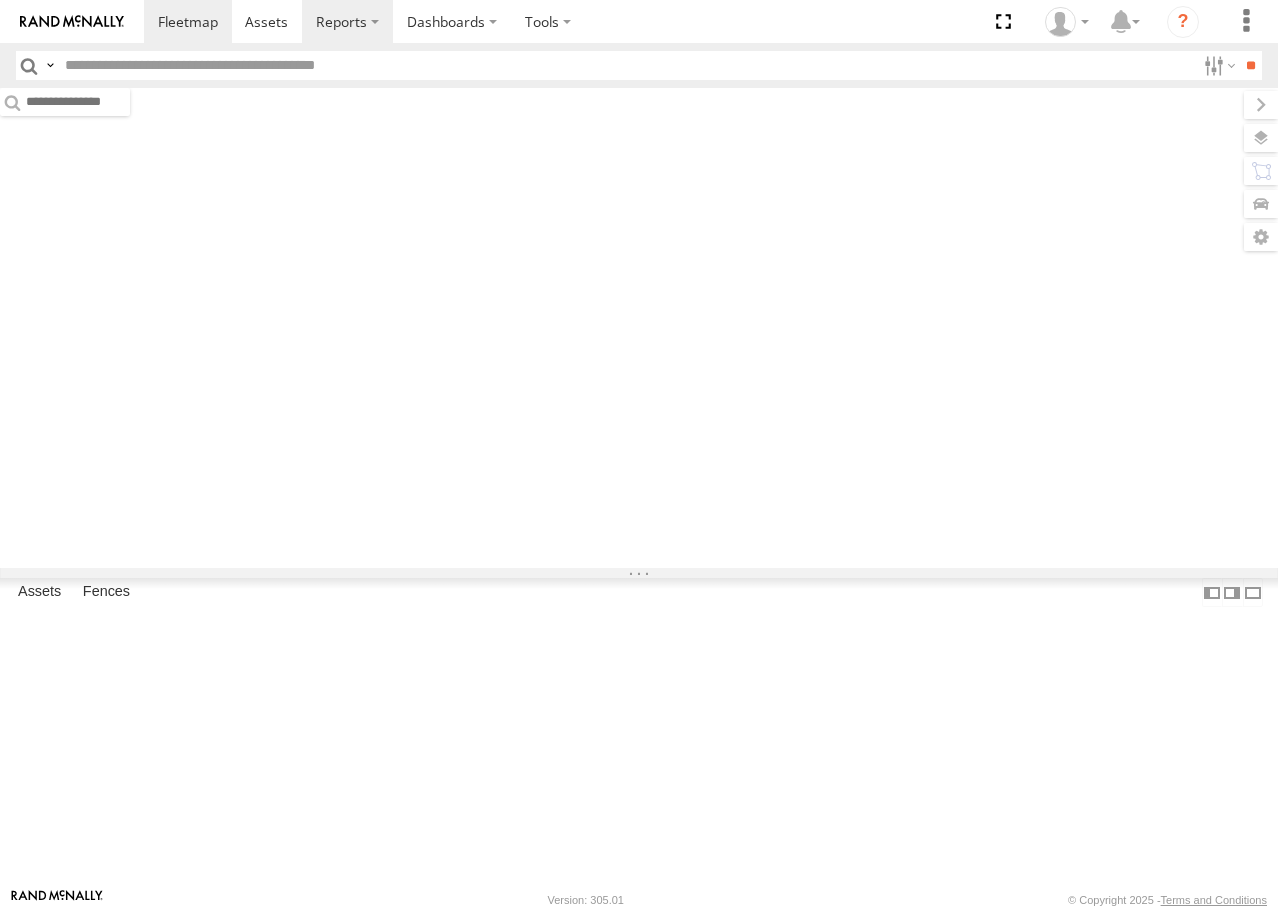 scroll, scrollTop: 0, scrollLeft: 0, axis: both 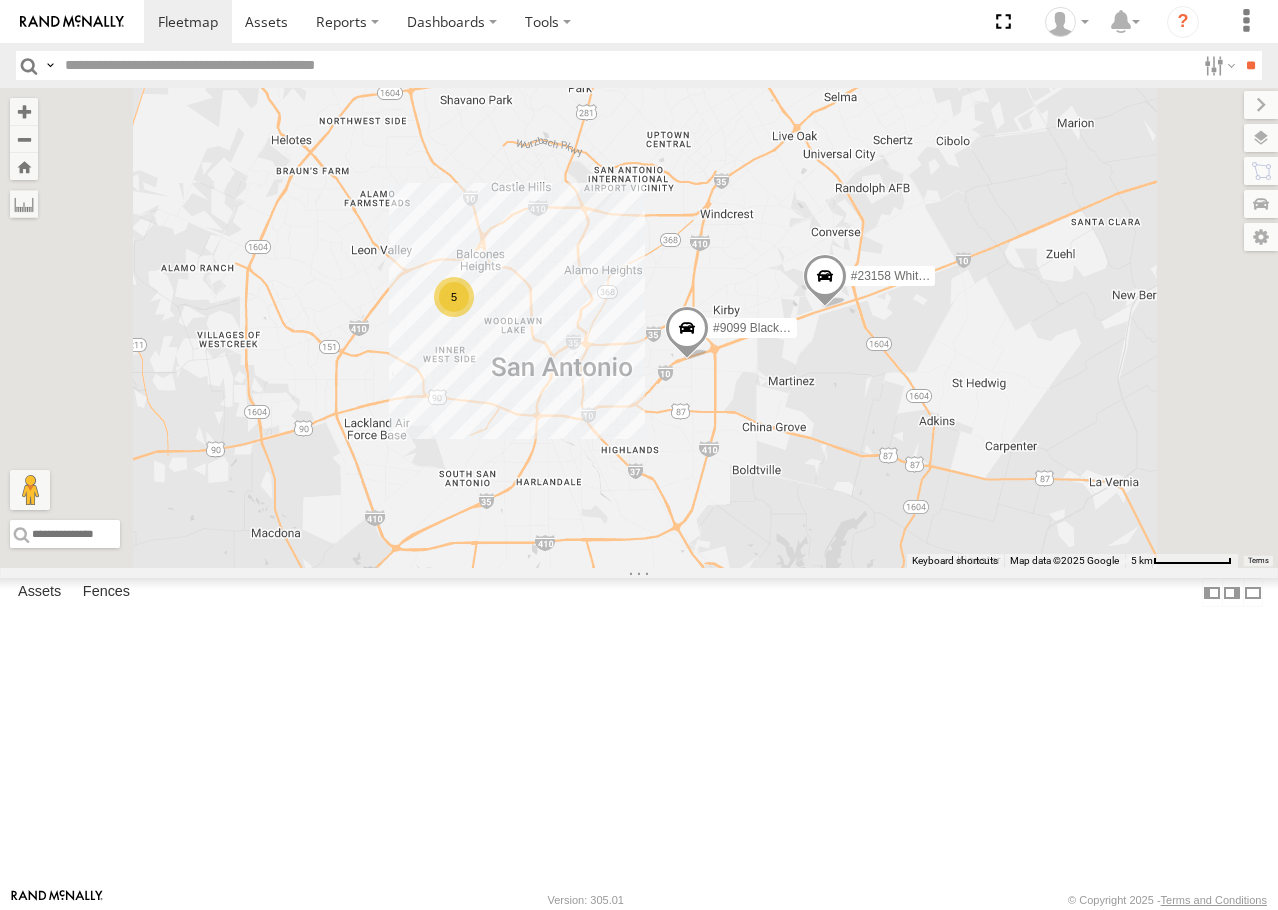 click at bounding box center [0, 0] 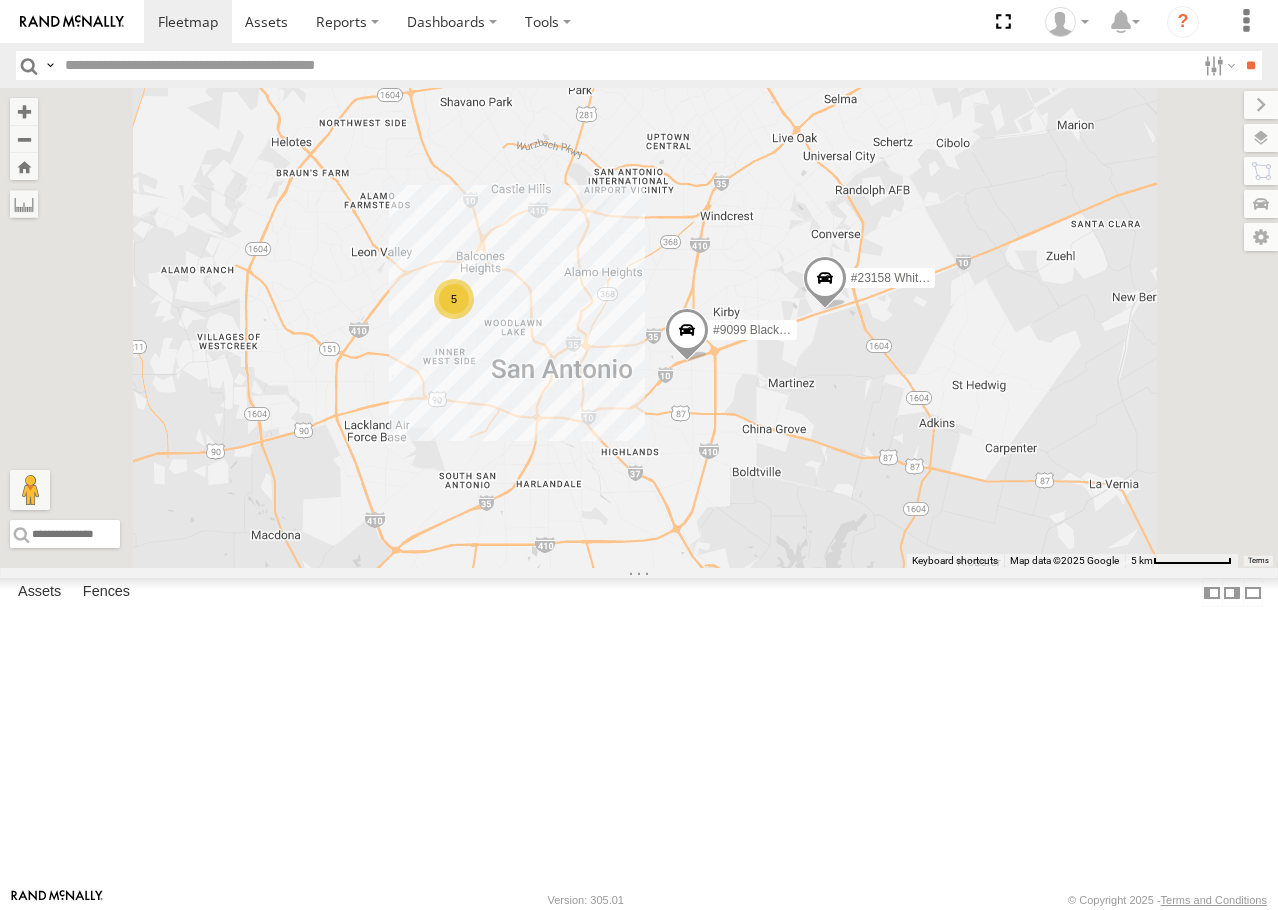 click at bounding box center [0, 0] 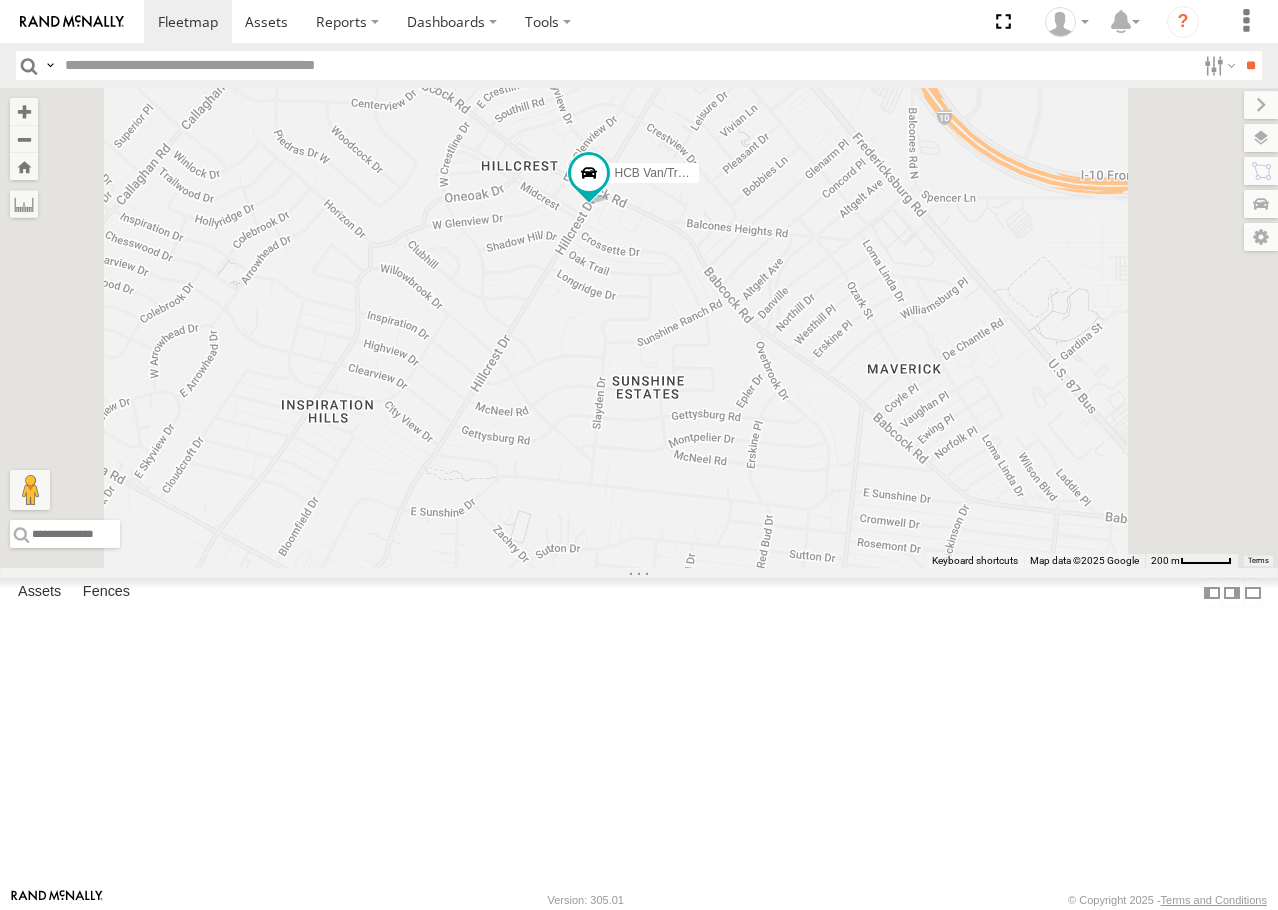 drag, startPoint x: 919, startPoint y: 263, endPoint x: 875, endPoint y: 461, distance: 202.82997 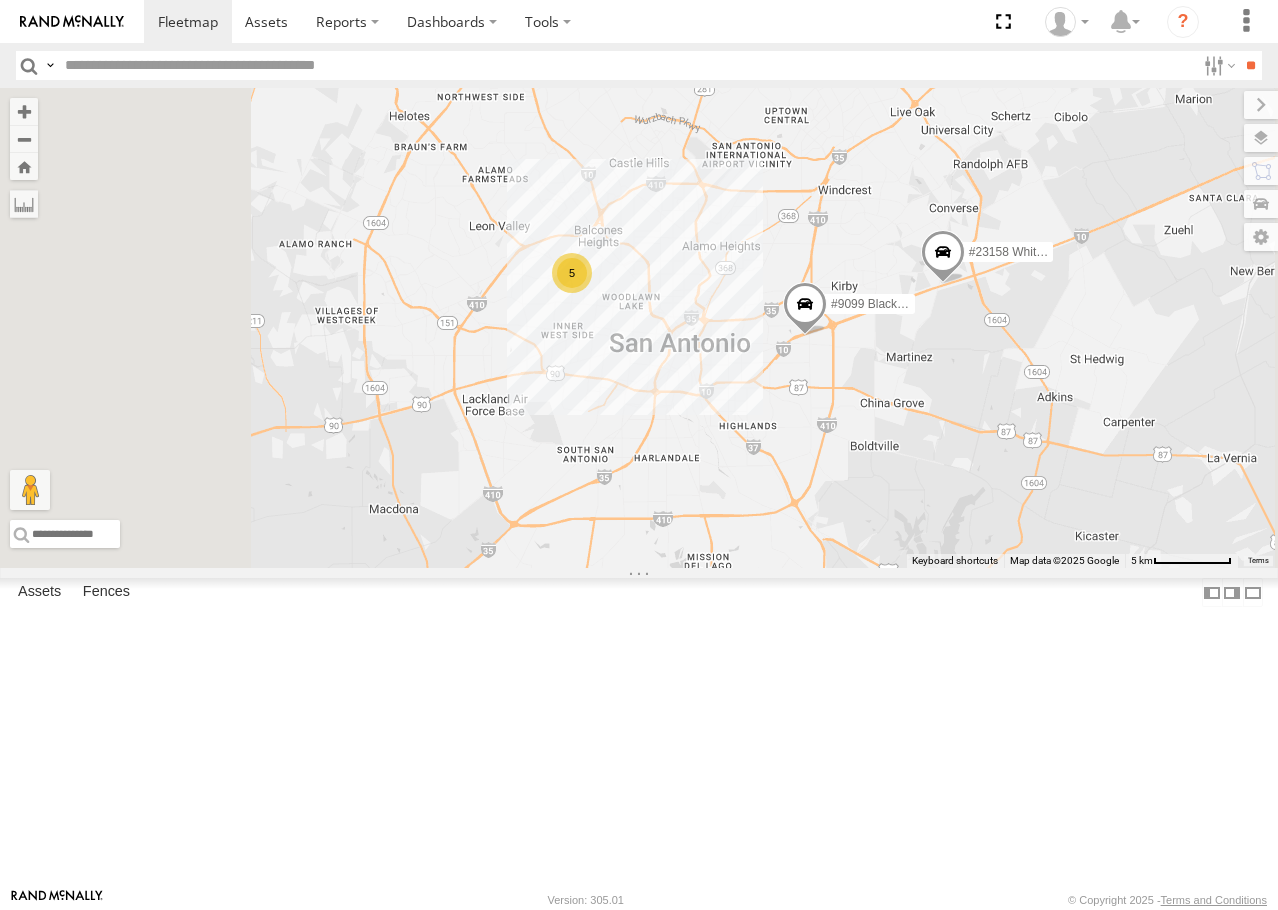 drag, startPoint x: 671, startPoint y: 418, endPoint x: 801, endPoint y: 375, distance: 136.92699 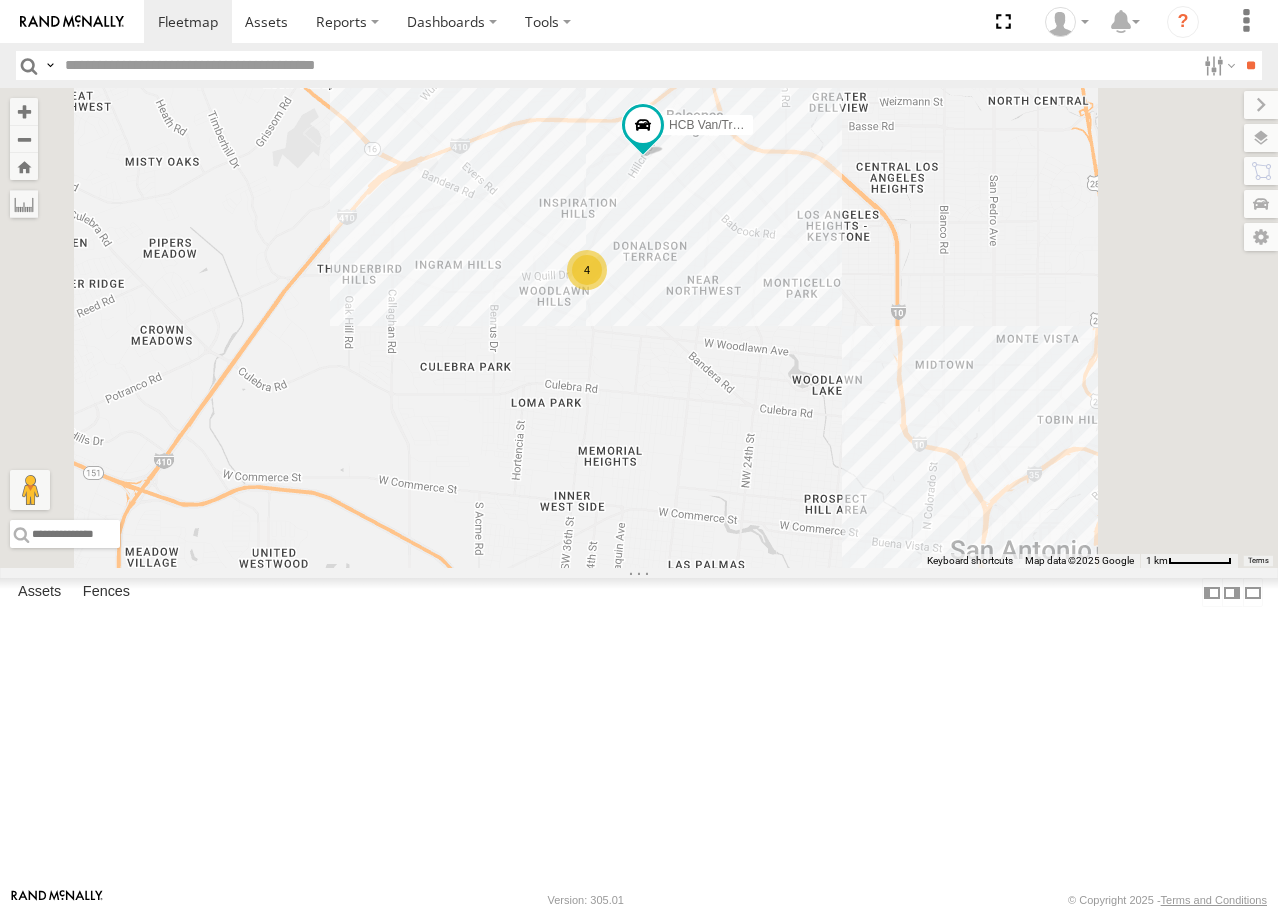 drag, startPoint x: 813, startPoint y: 377, endPoint x: 722, endPoint y: 336, distance: 99.80982 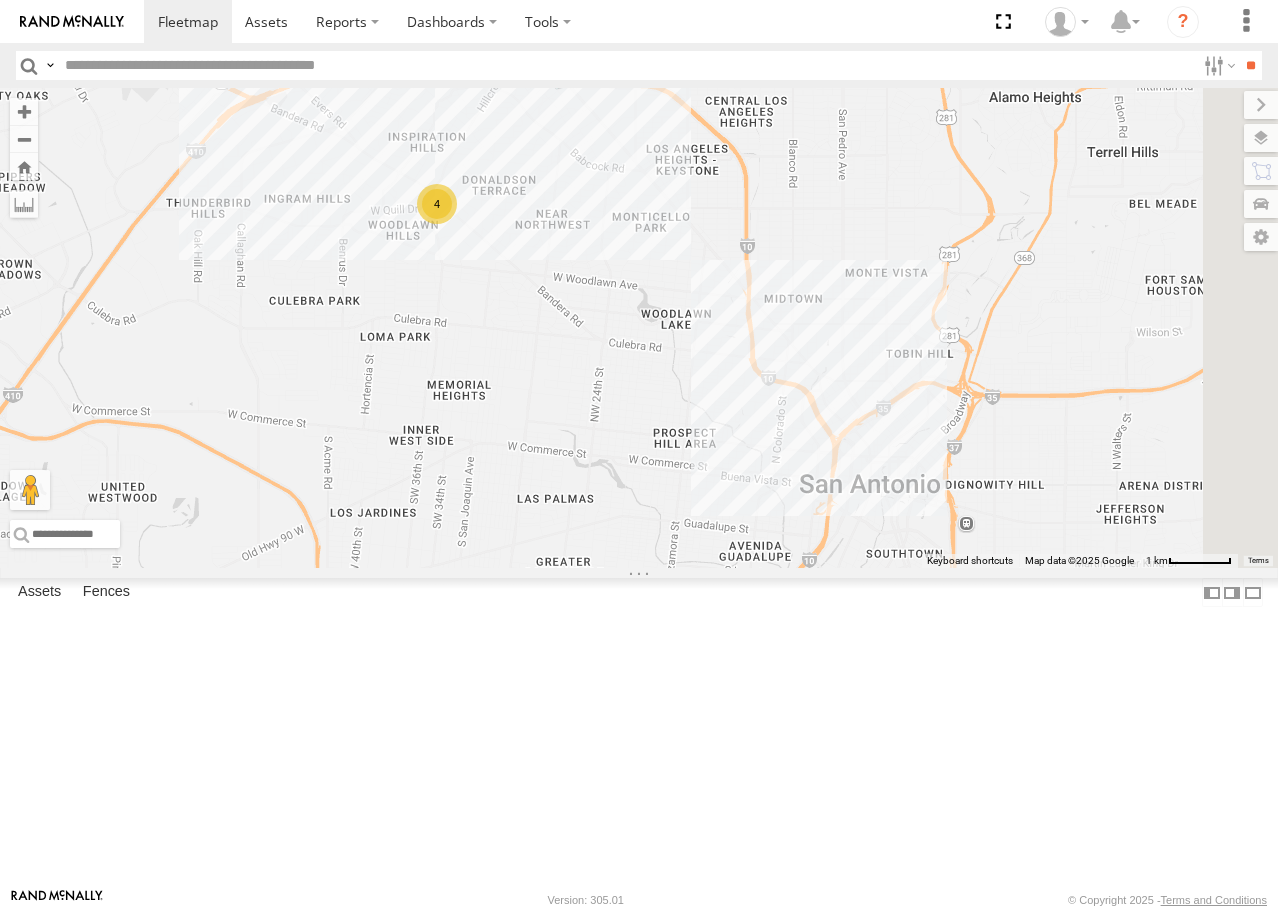 click at bounding box center [0, 0] 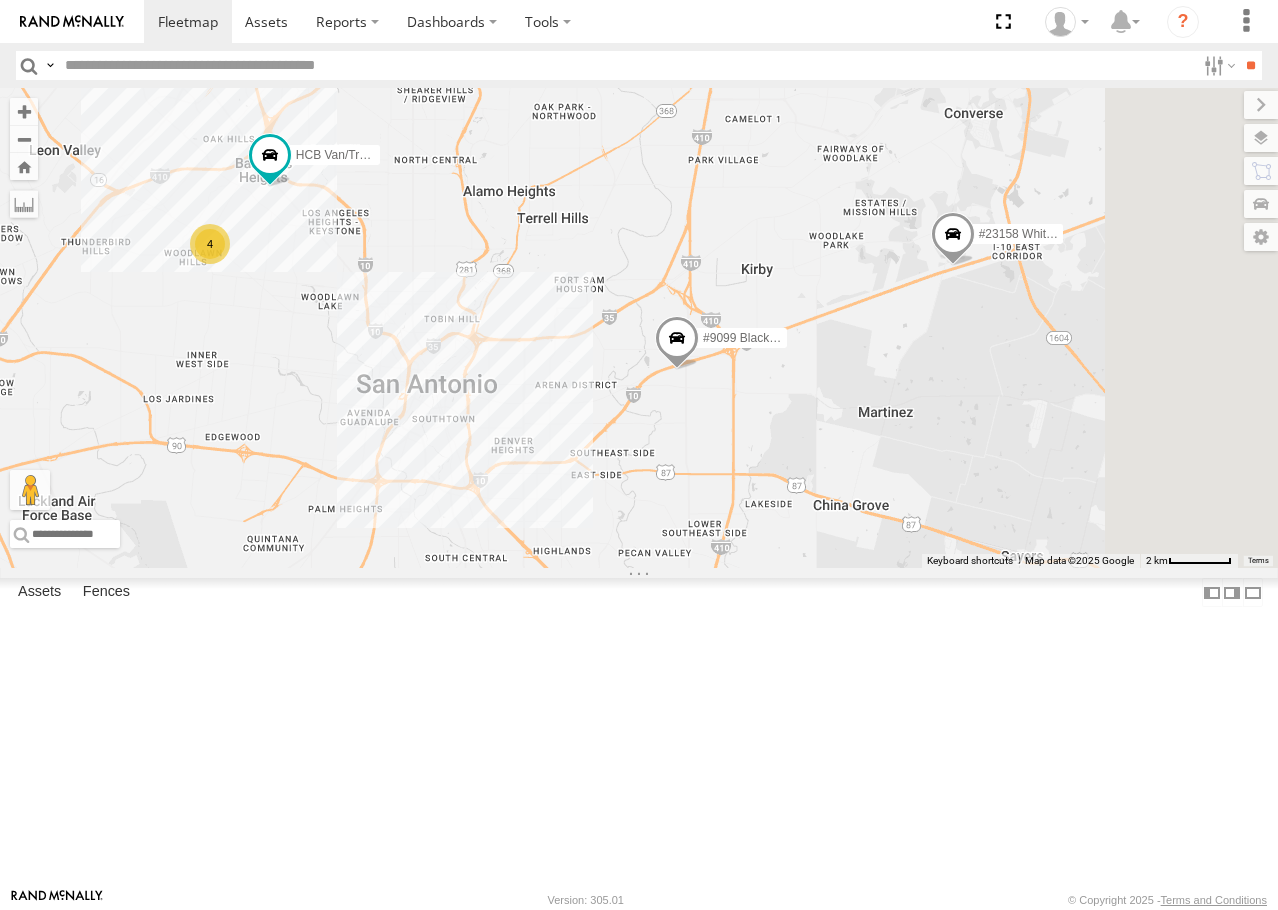 drag, startPoint x: 1100, startPoint y: 507, endPoint x: 784, endPoint y: 513, distance: 316.05695 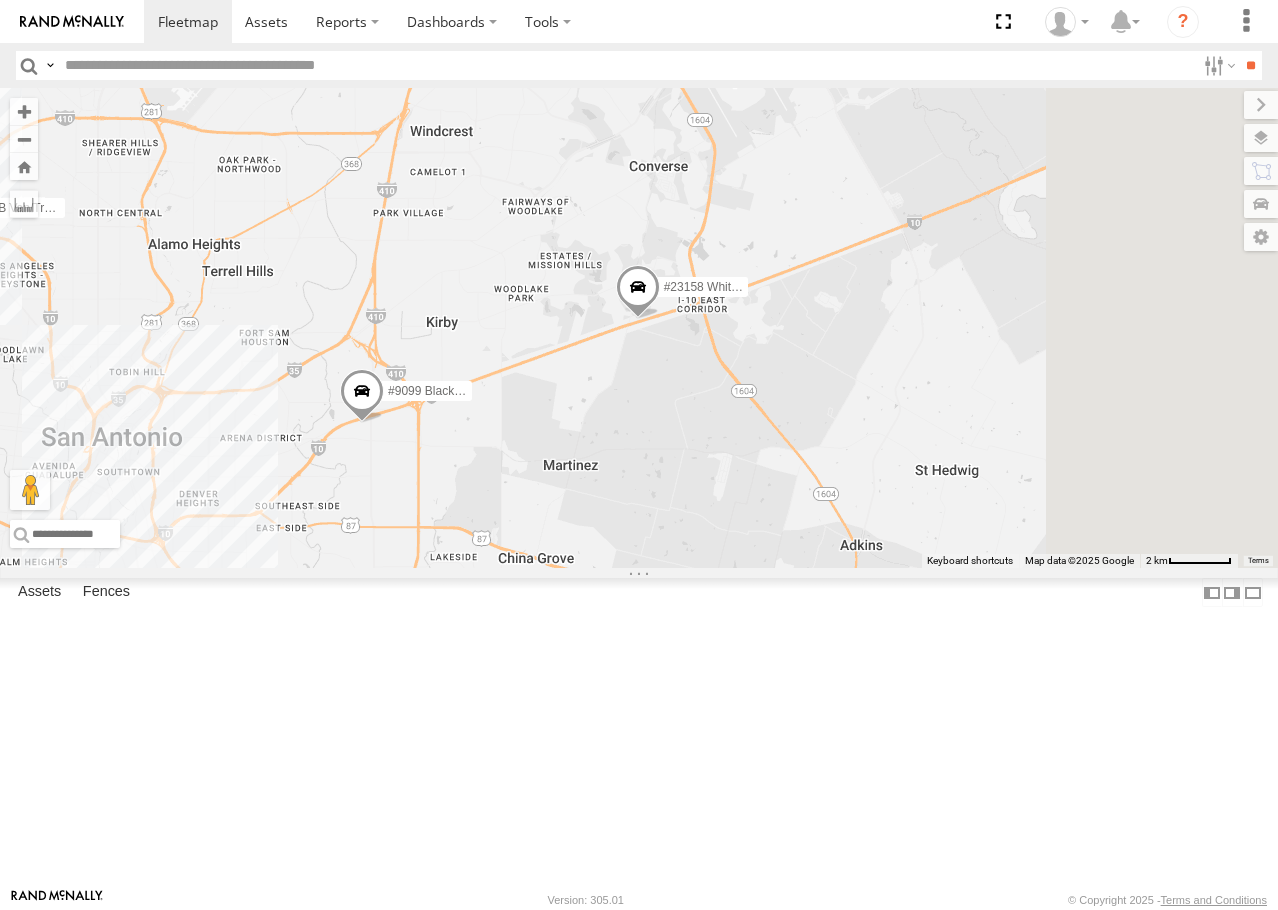 drag, startPoint x: 1055, startPoint y: 437, endPoint x: 797, endPoint y: 480, distance: 261.55878 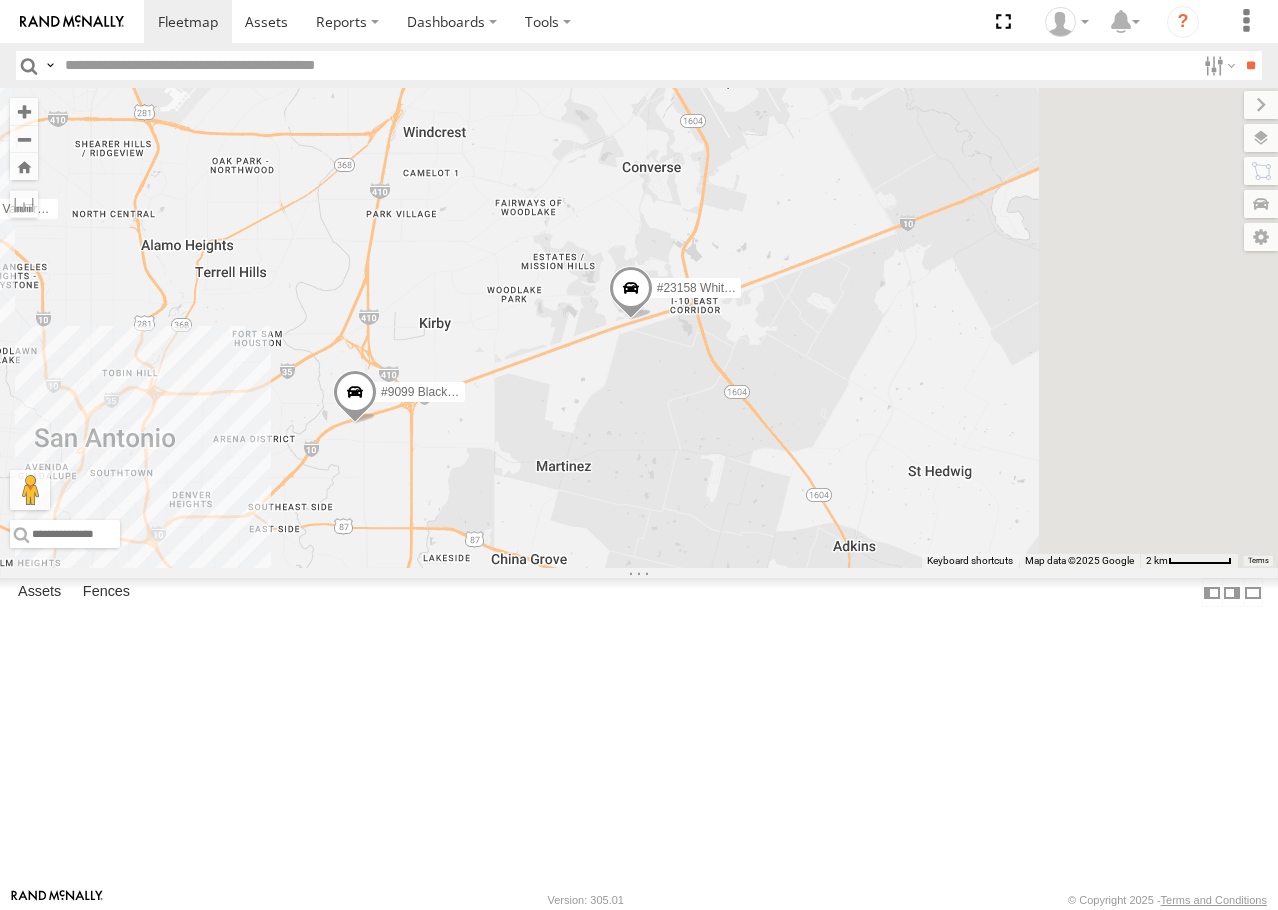 click at bounding box center (0, 0) 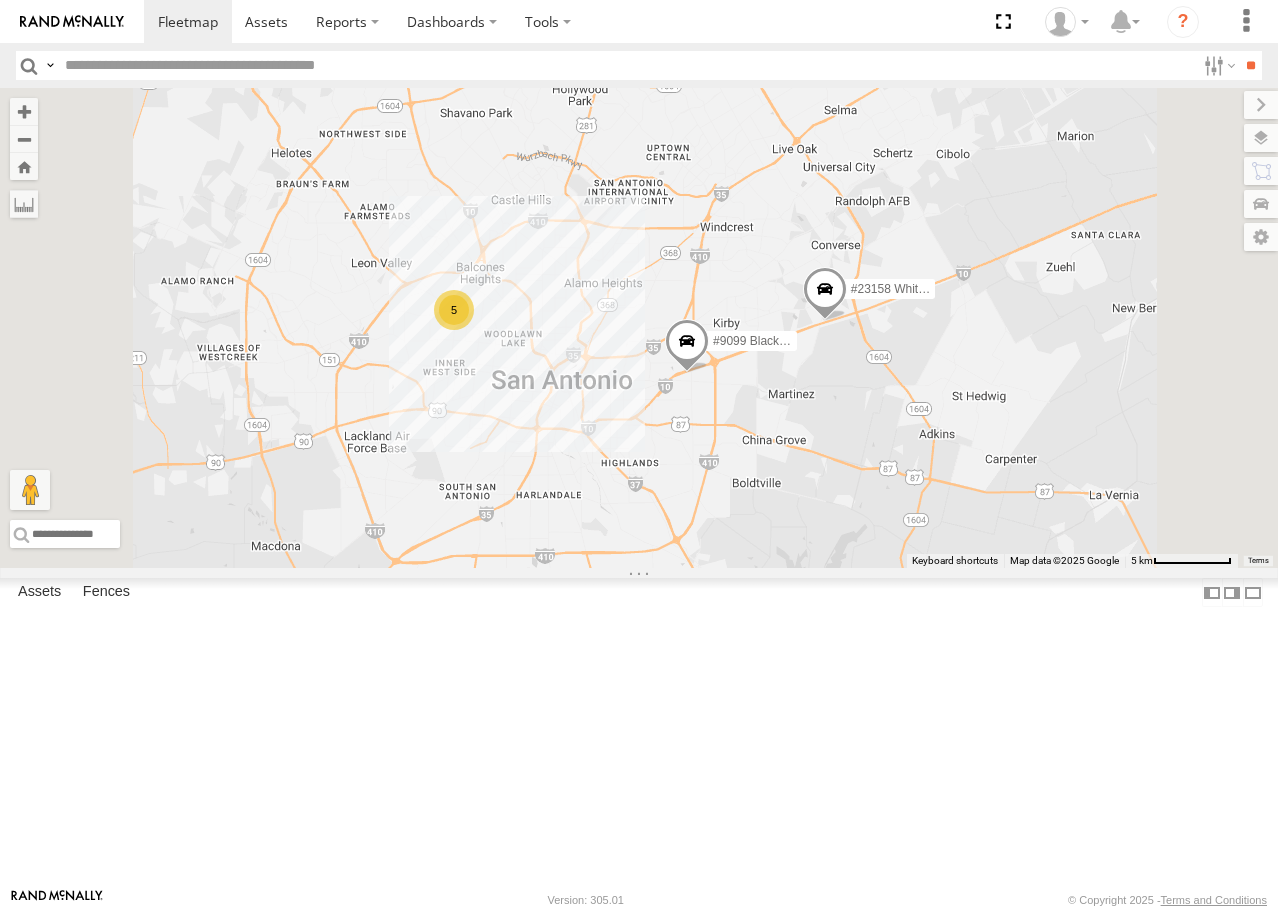 click at bounding box center (0, 0) 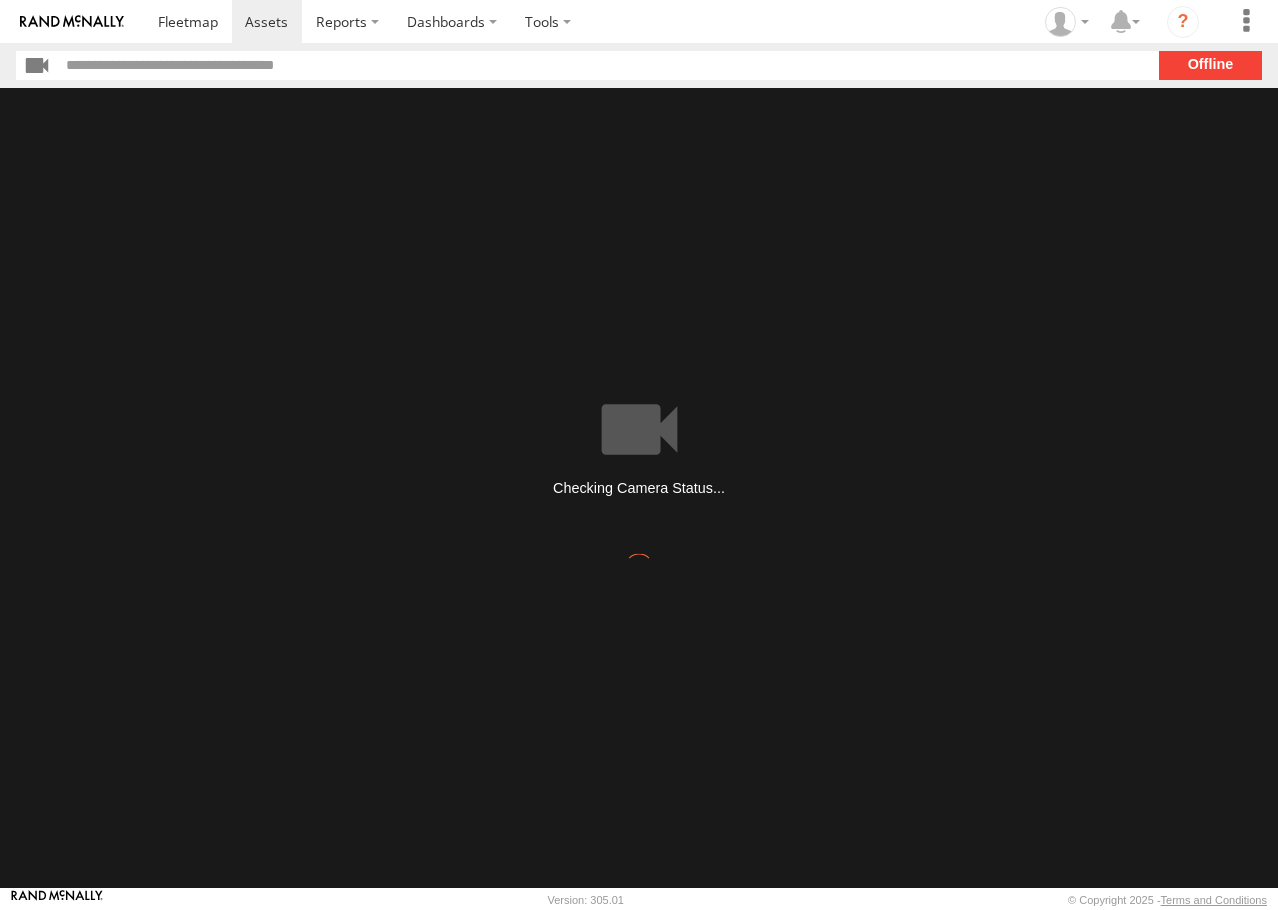 scroll, scrollTop: 0, scrollLeft: 0, axis: both 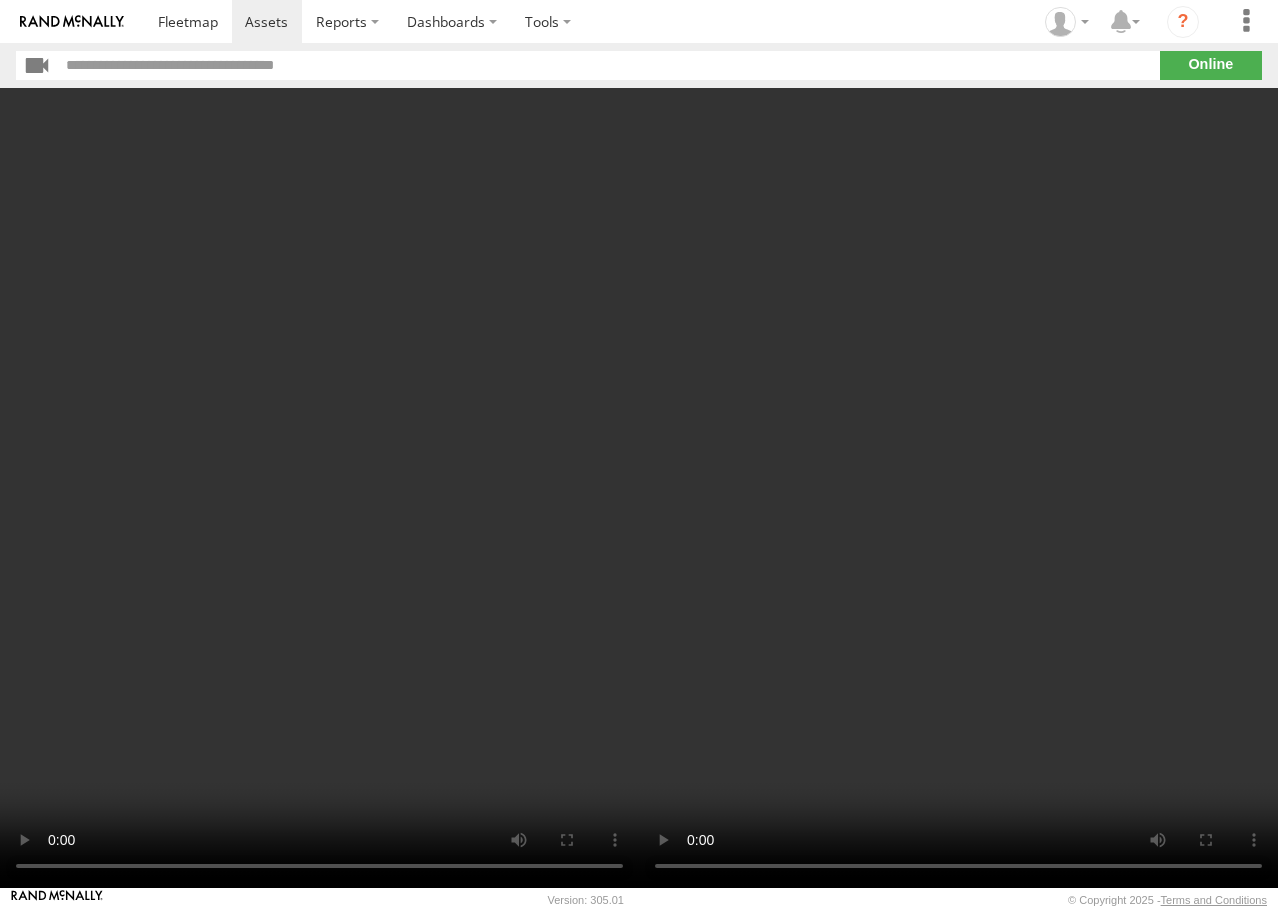 click at bounding box center (958, 488) 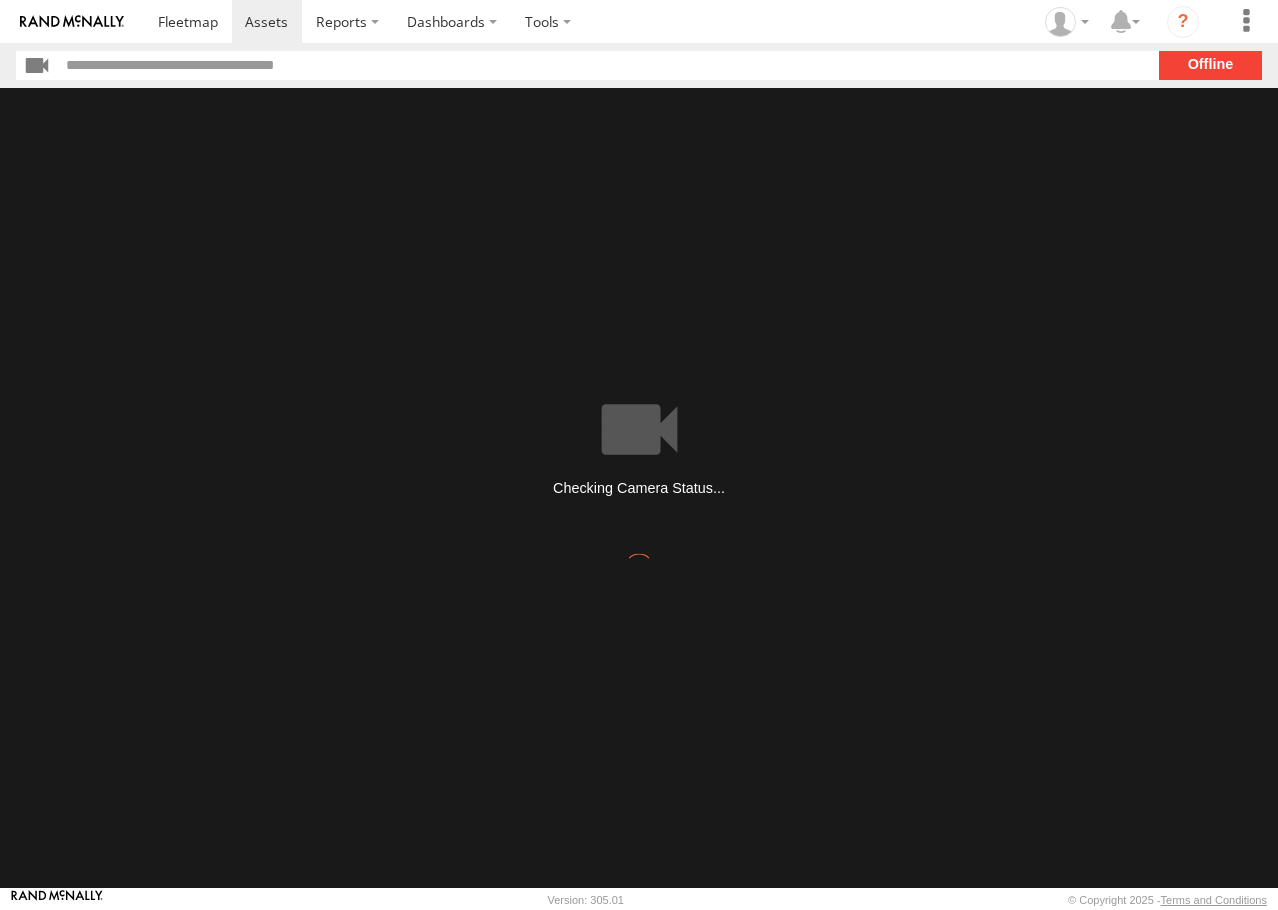 scroll, scrollTop: 0, scrollLeft: 0, axis: both 